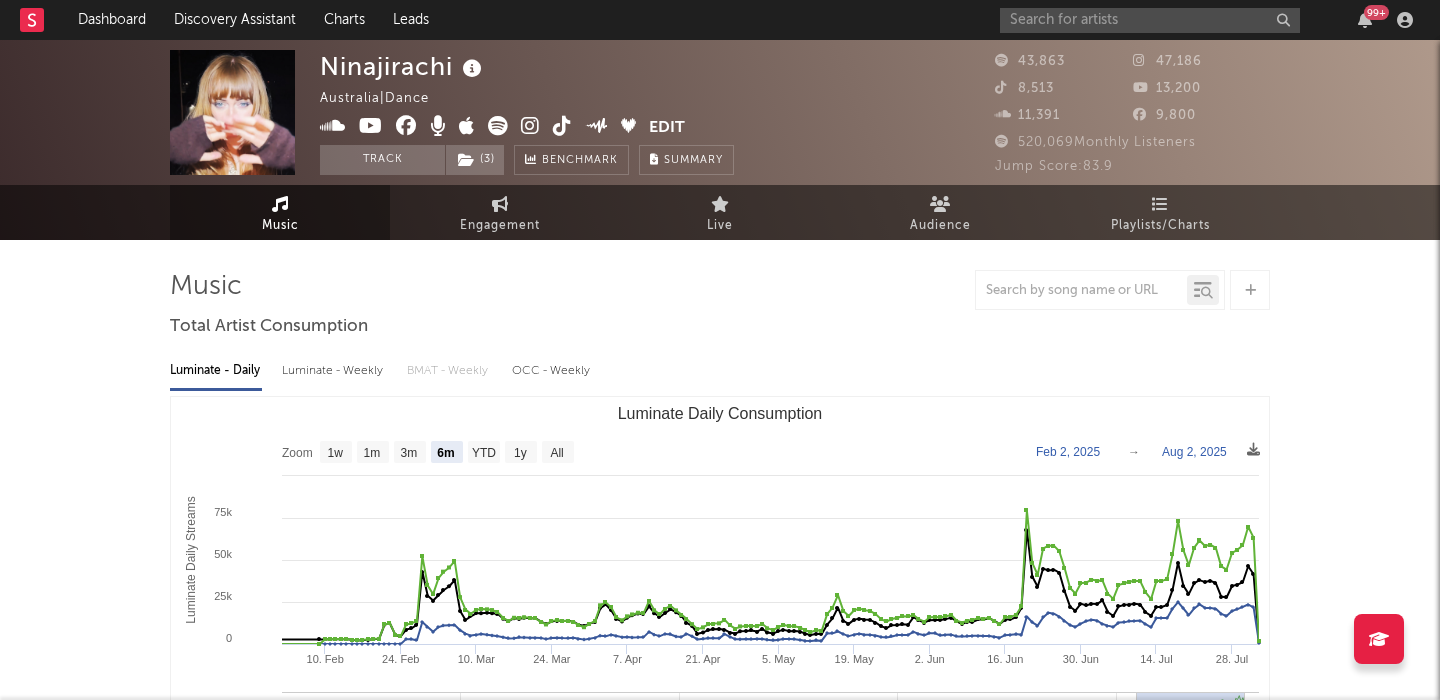 select on "6m" 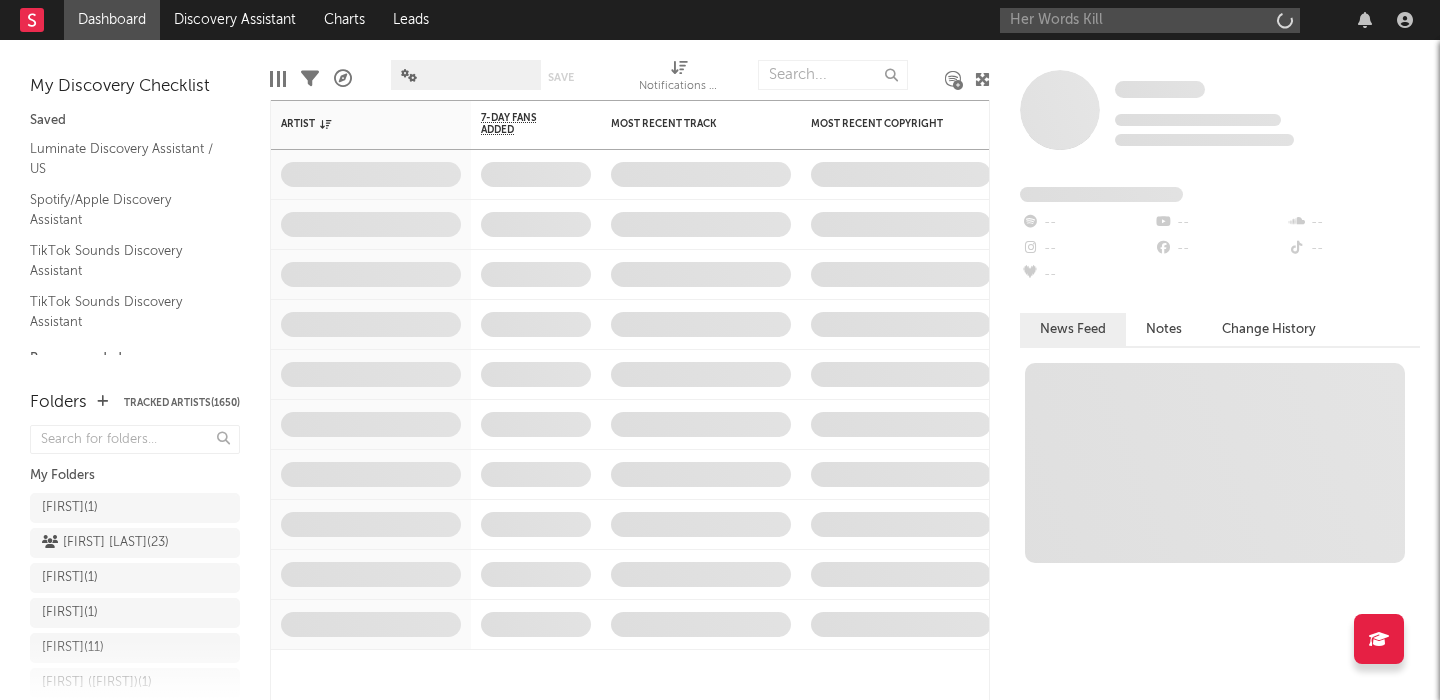 scroll, scrollTop: 0, scrollLeft: 0, axis: both 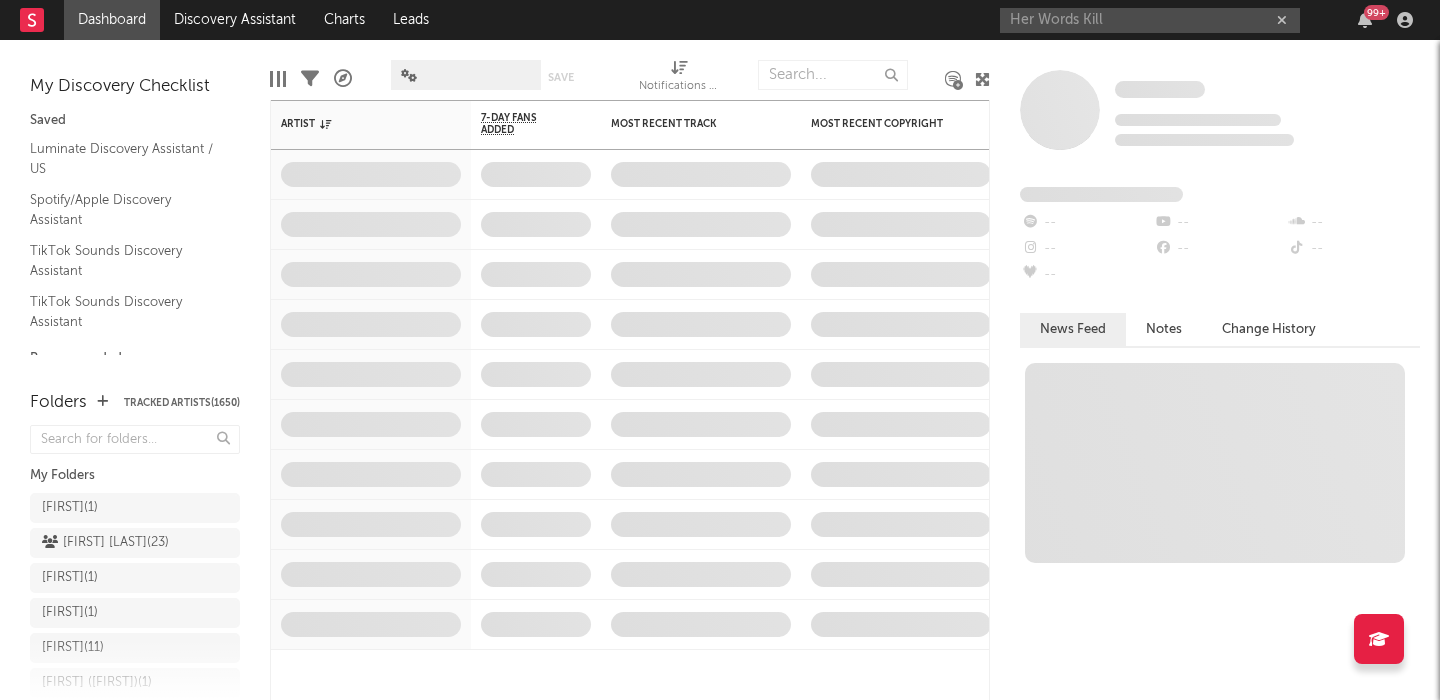 type on "Her Words Kill" 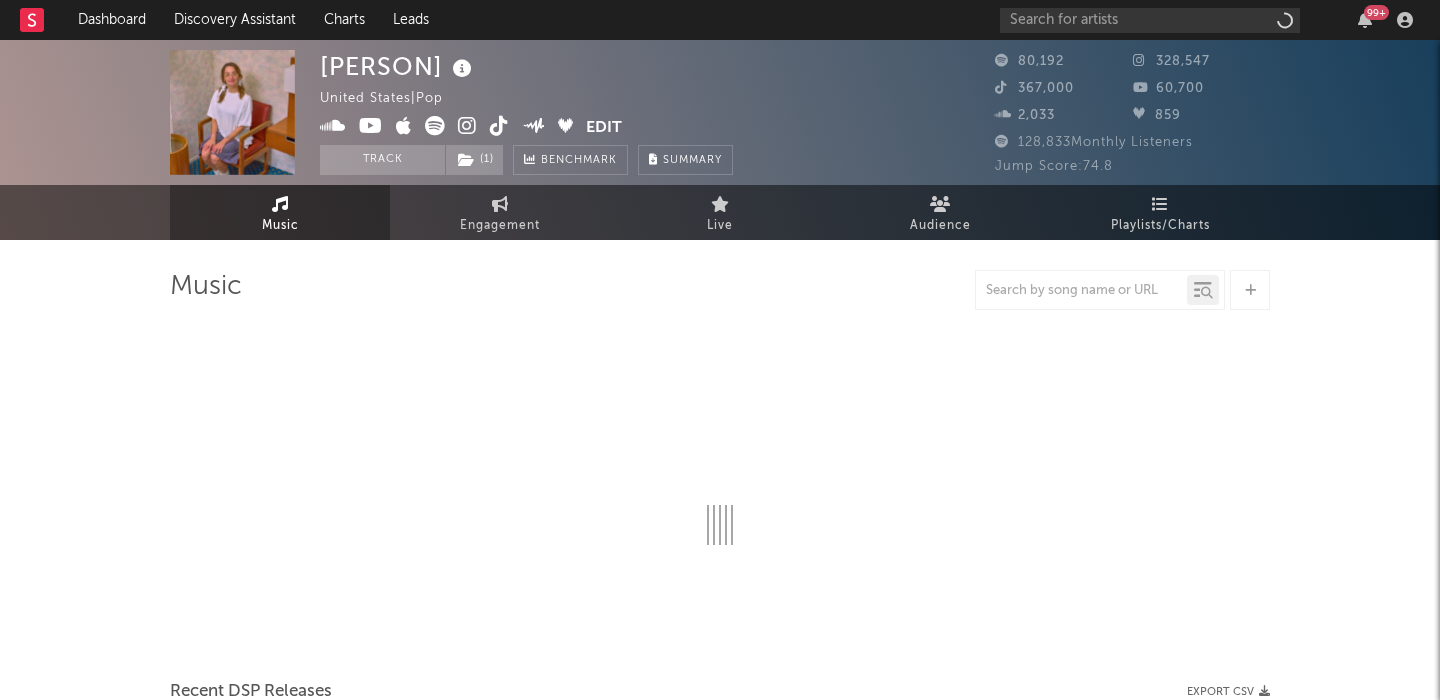 scroll, scrollTop: 0, scrollLeft: 0, axis: both 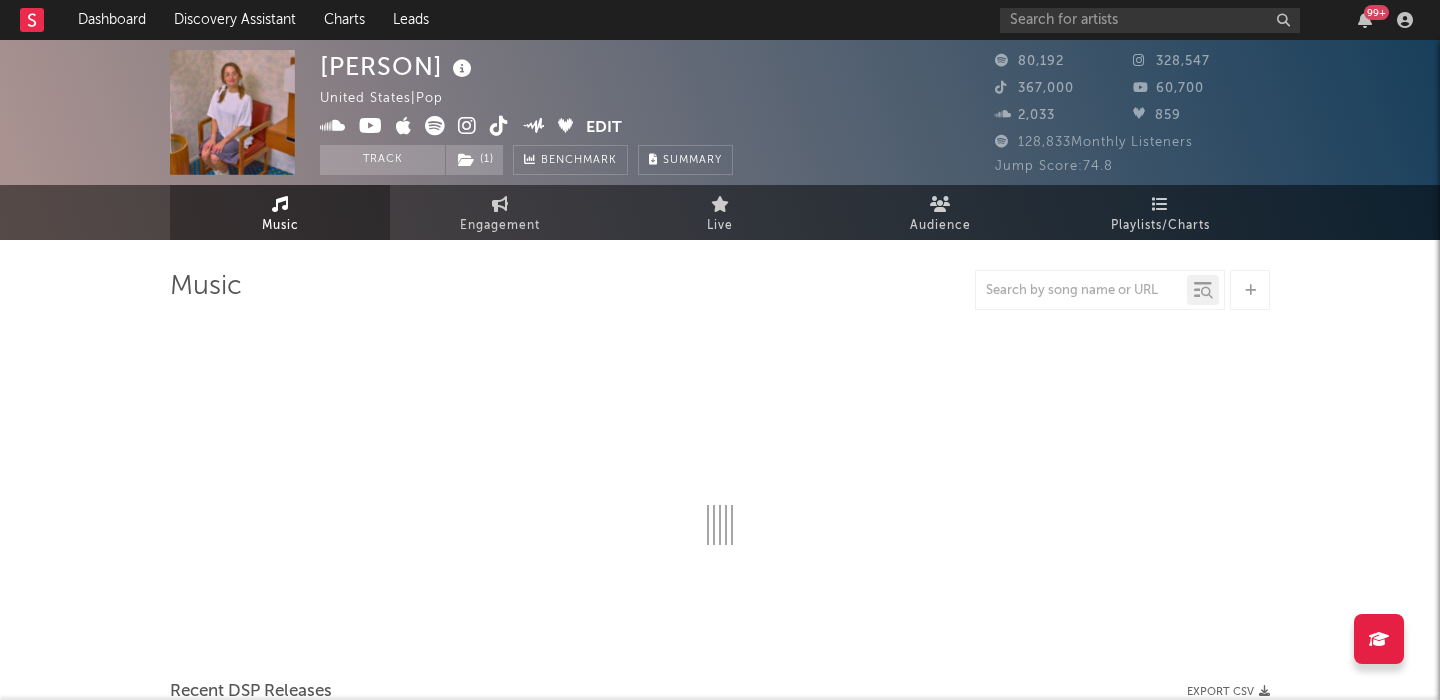select on "6m" 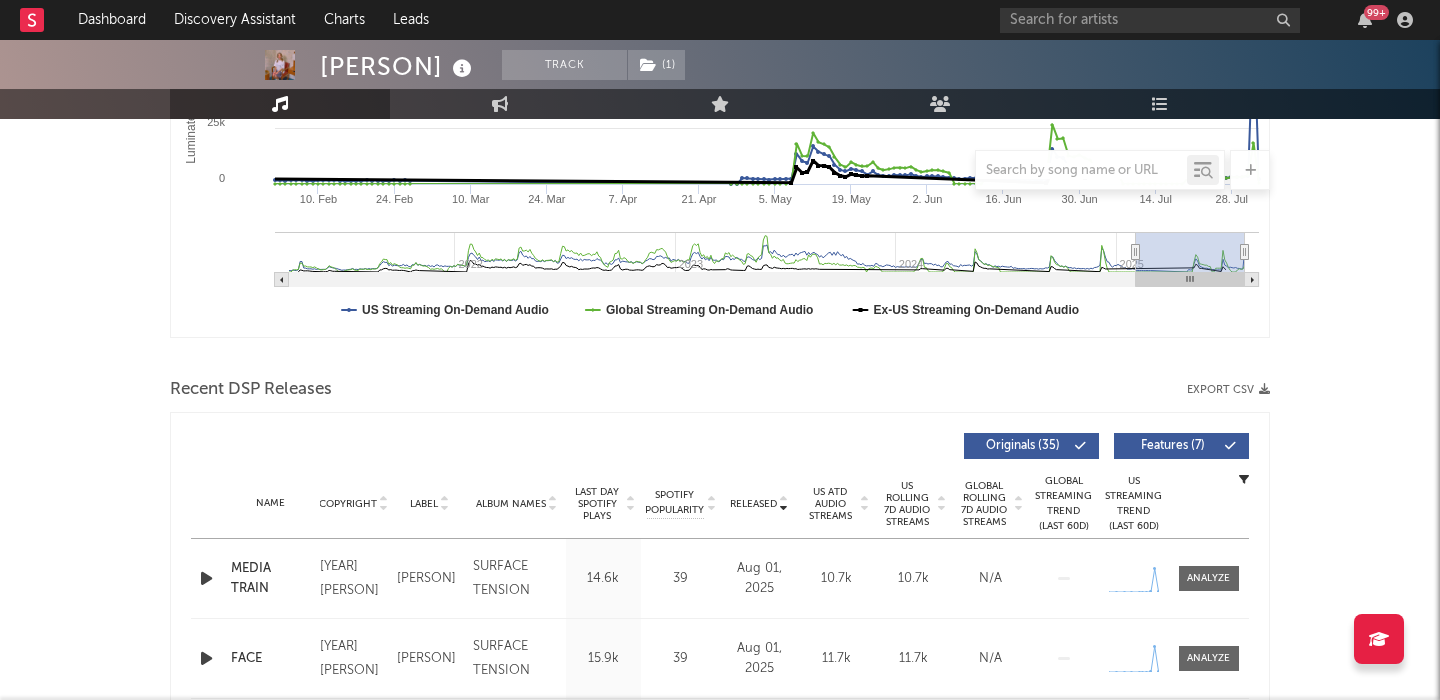 scroll, scrollTop: 619, scrollLeft: 0, axis: vertical 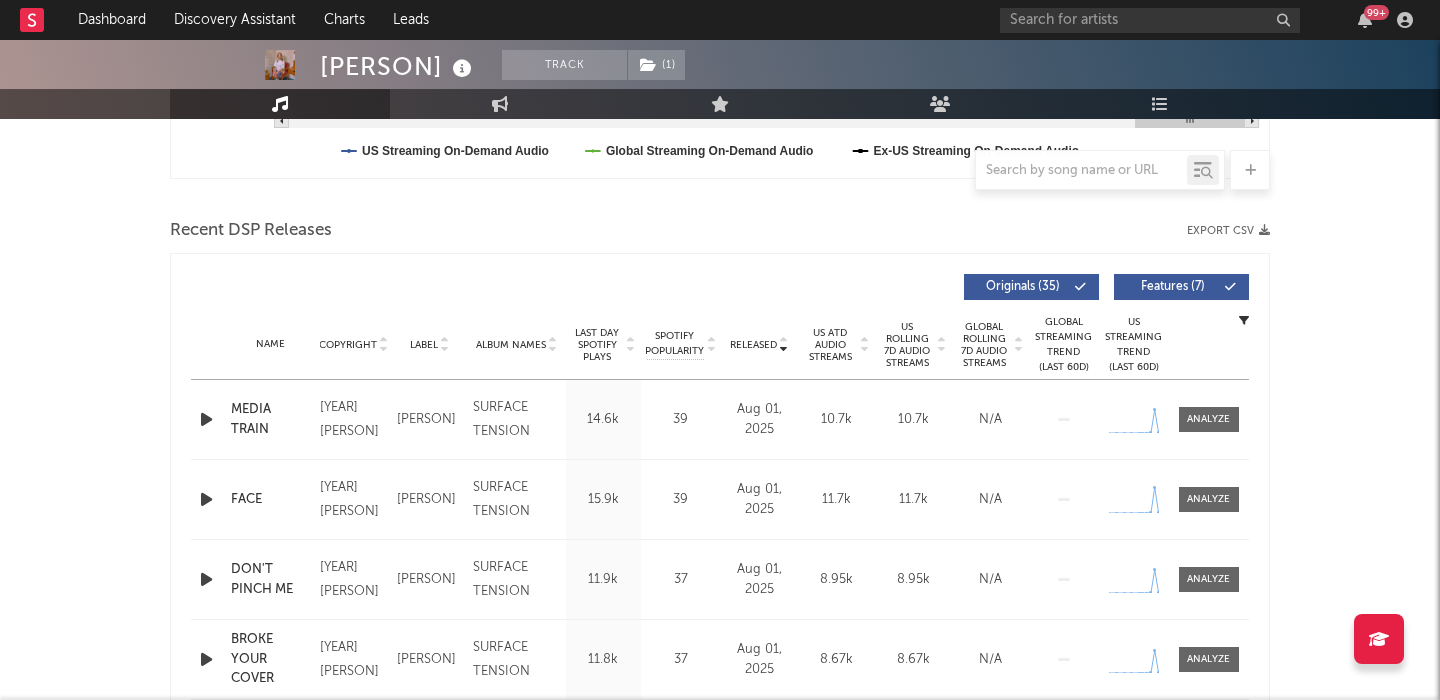 click on "Features   ( 7 )" at bounding box center [1173, 287] 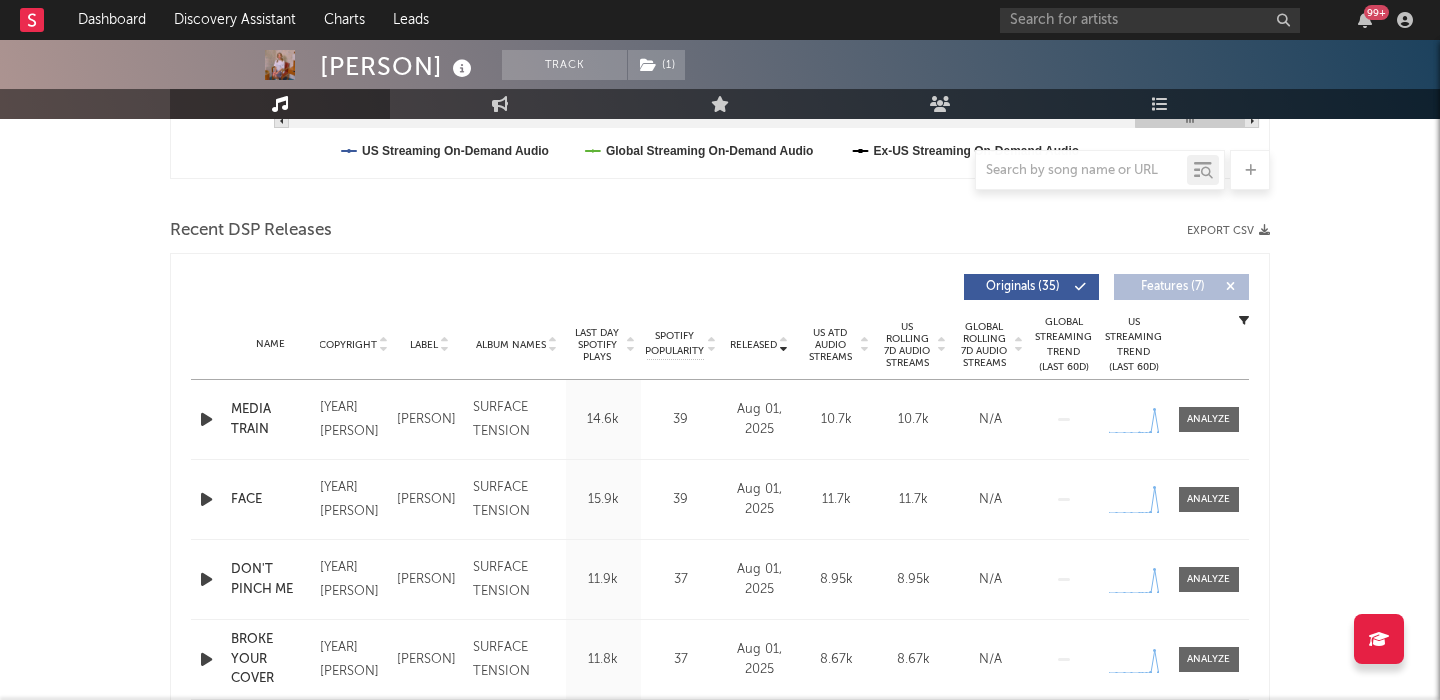 click on "US Rolling 7D Audio Streams" at bounding box center [907, 345] 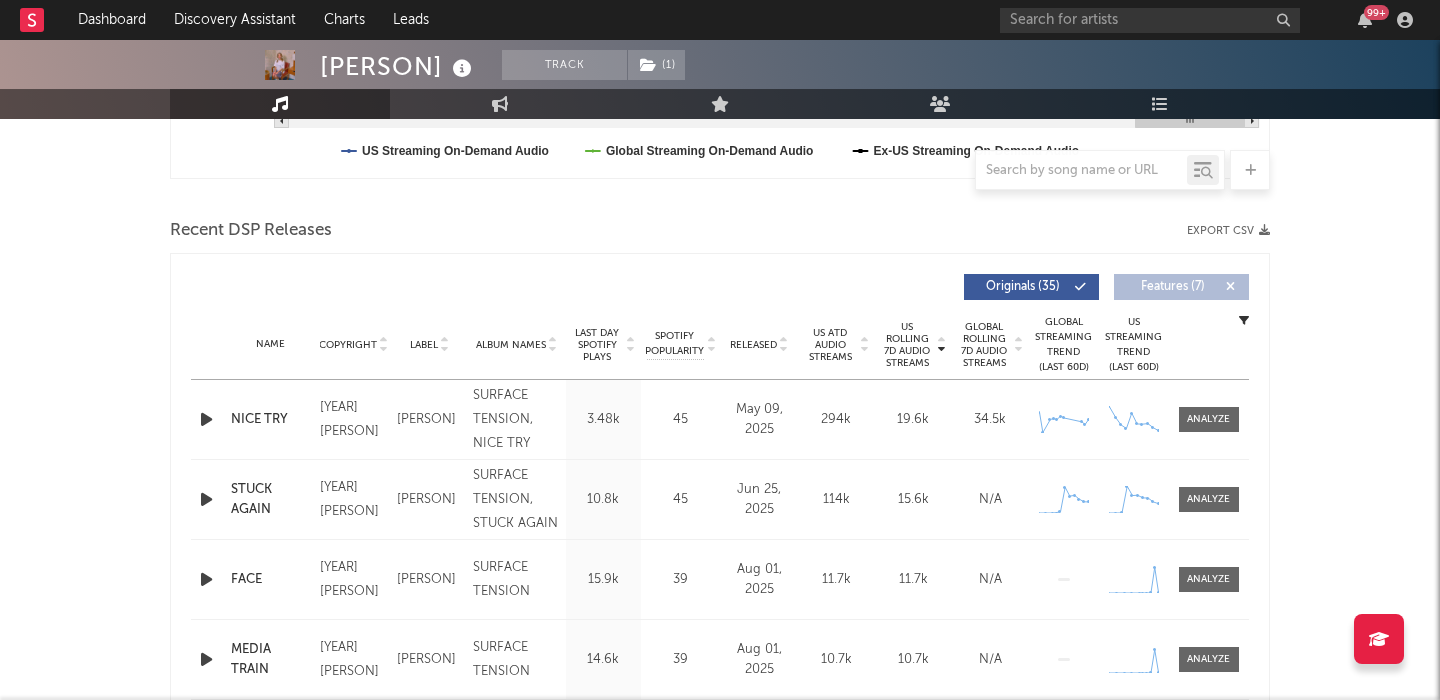 click on "Released" at bounding box center [753, 345] 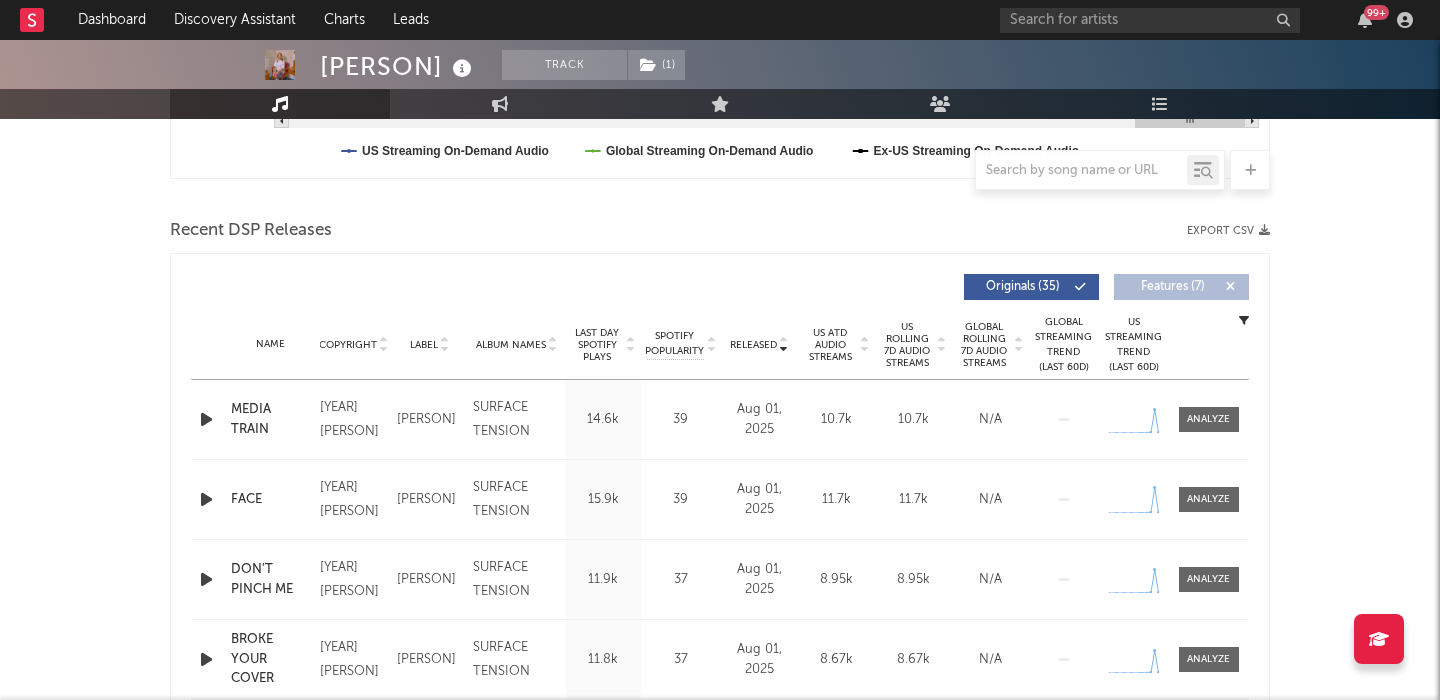 click at bounding box center [206, 419] 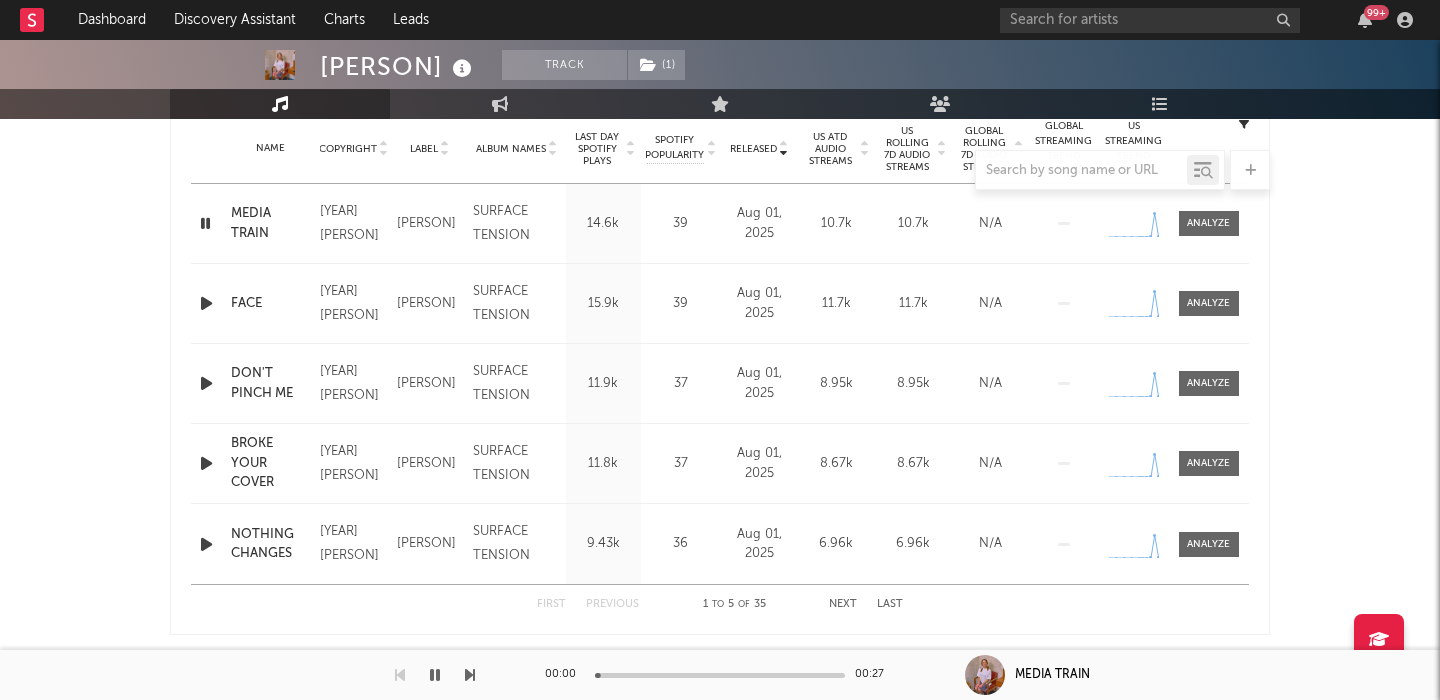 scroll, scrollTop: 867, scrollLeft: 0, axis: vertical 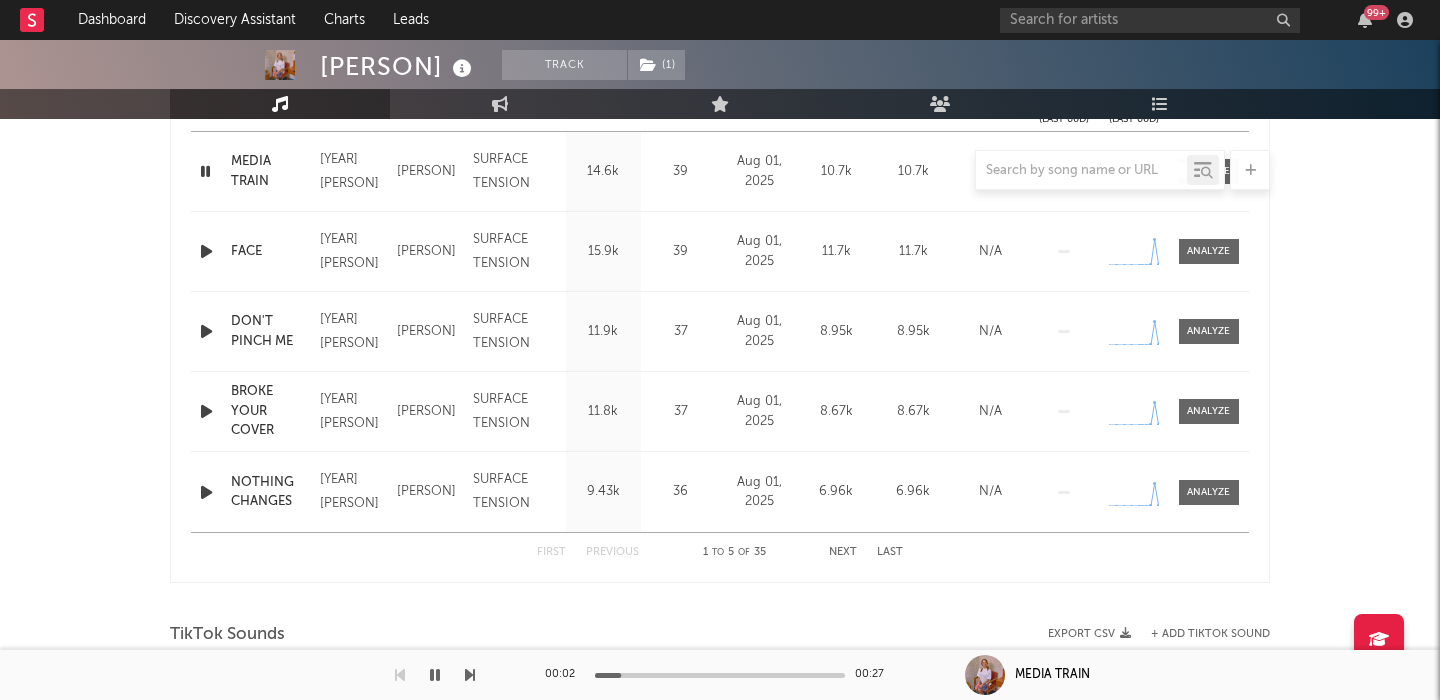 click at bounding box center (206, 251) 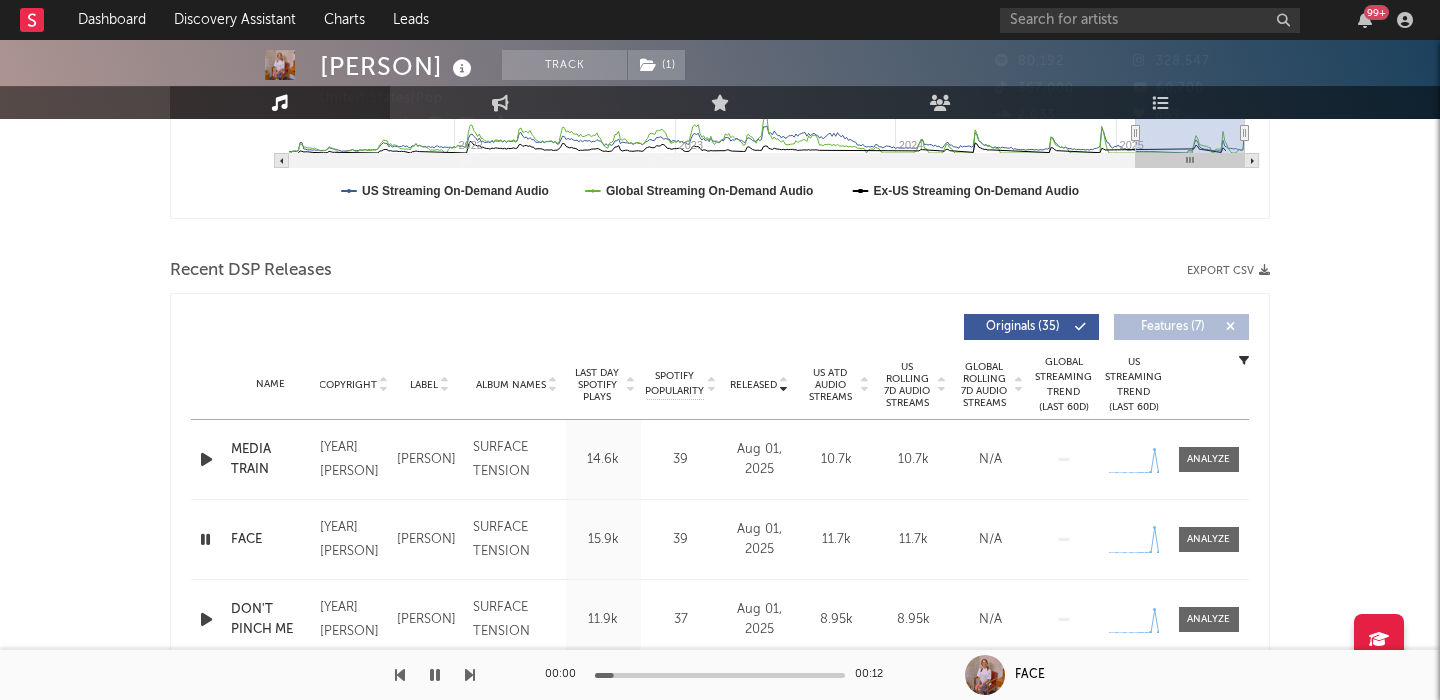 scroll, scrollTop: 0, scrollLeft: 0, axis: both 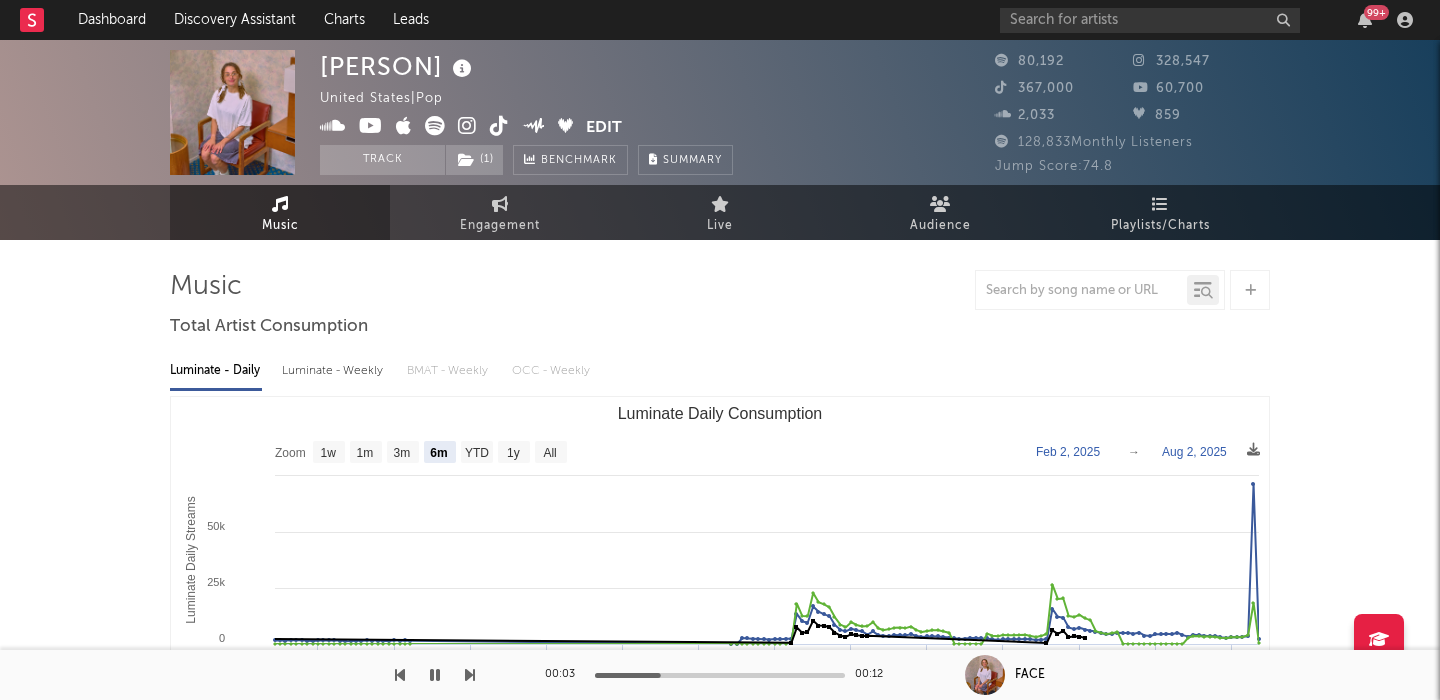 click on "Luminate - Weekly" at bounding box center [334, 371] 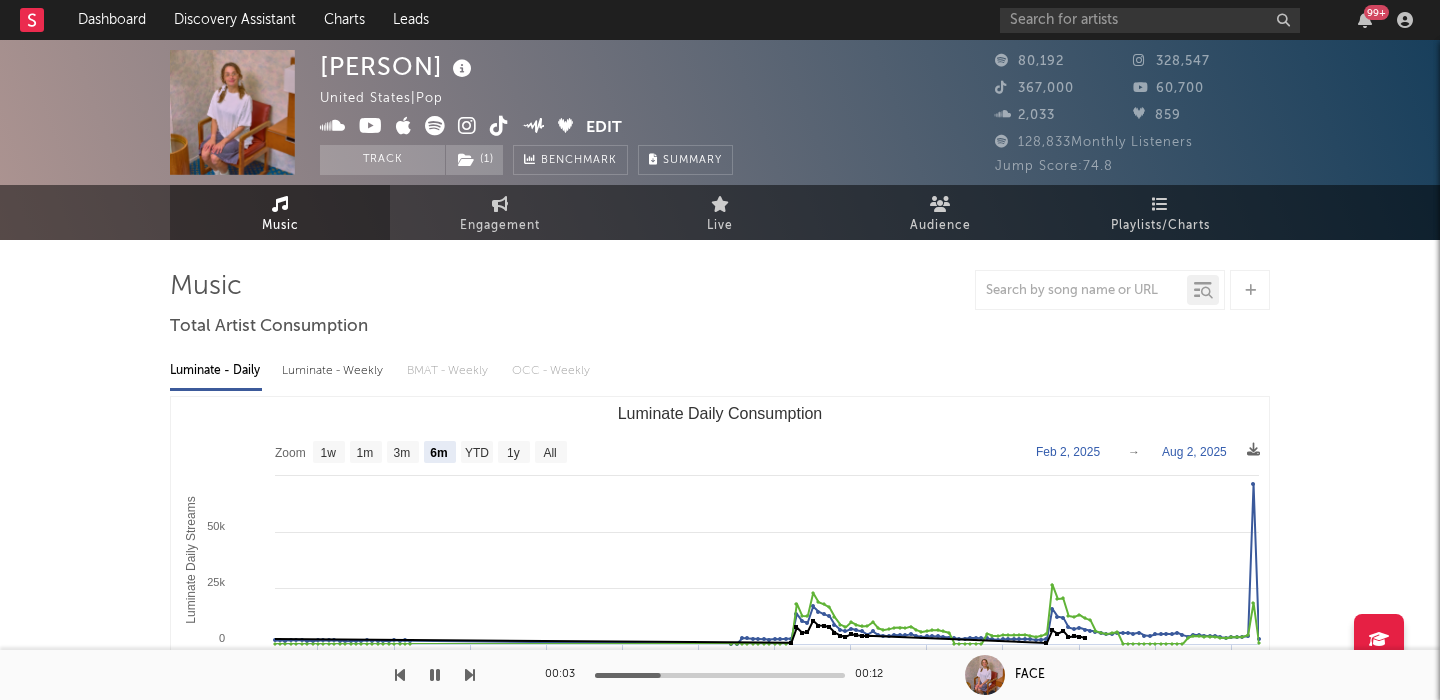select on "6m" 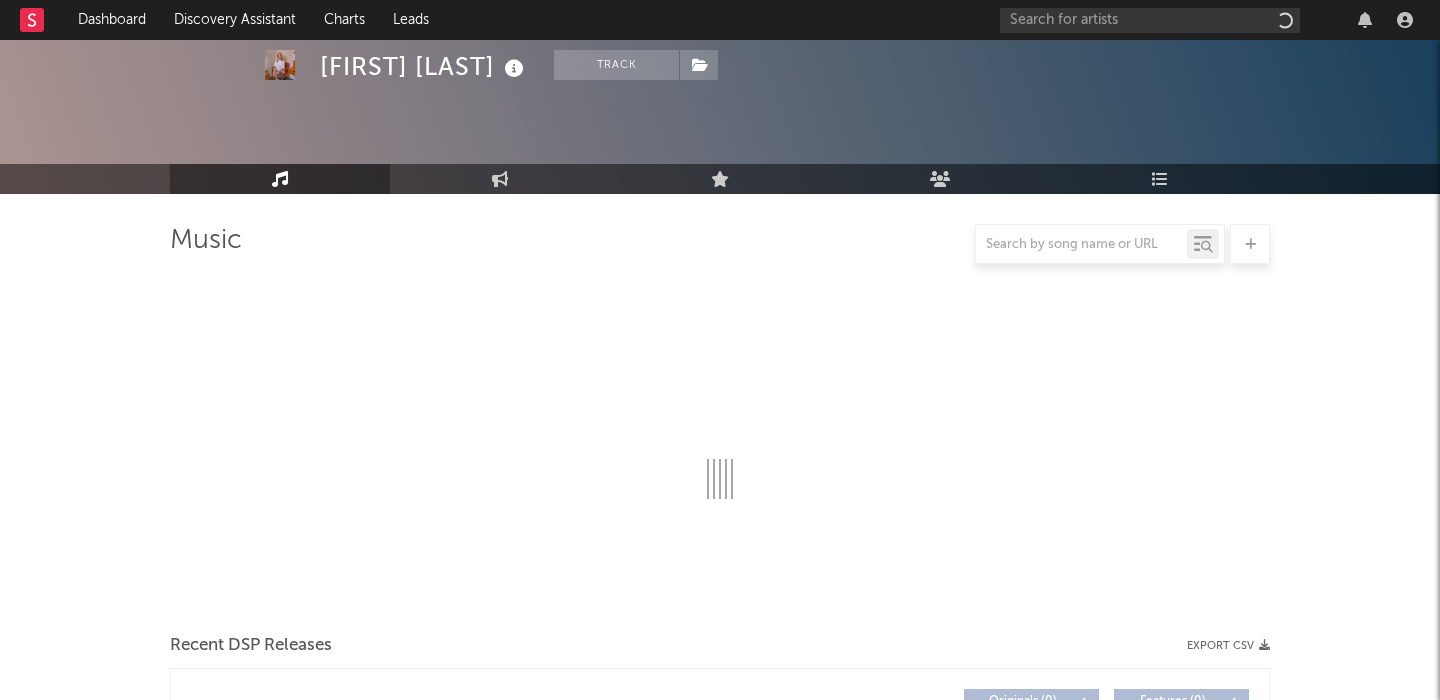scroll, scrollTop: 583, scrollLeft: 0, axis: vertical 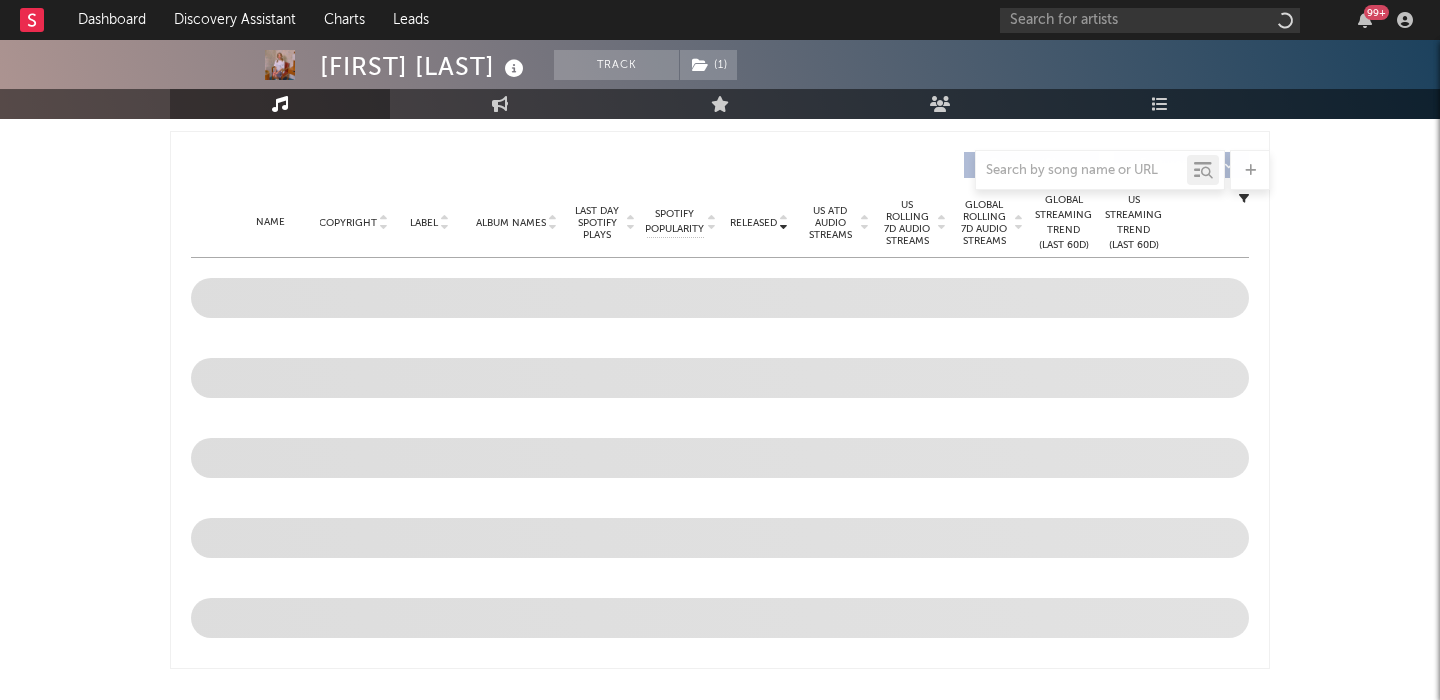 click on "US Rolling 7D Audio Streams" at bounding box center [907, 223] 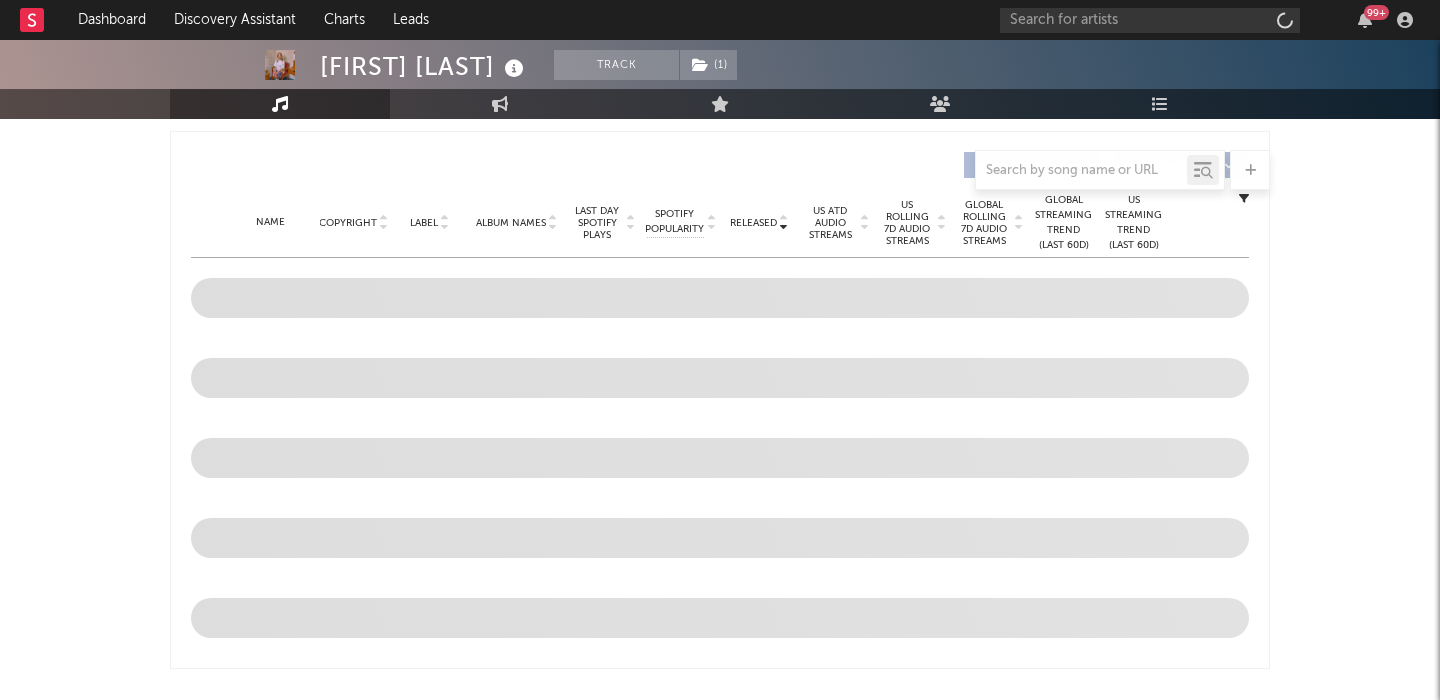 select on "6m" 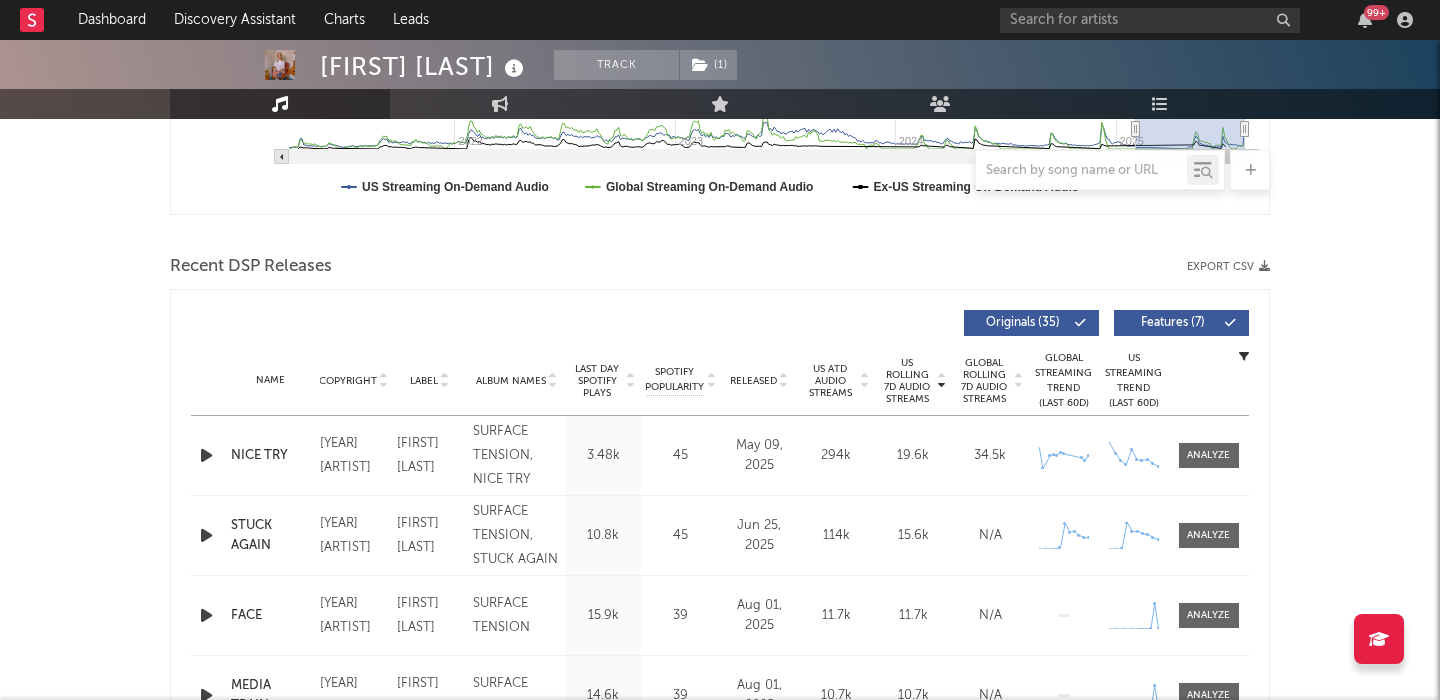 scroll, scrollTop: 741, scrollLeft: 0, axis: vertical 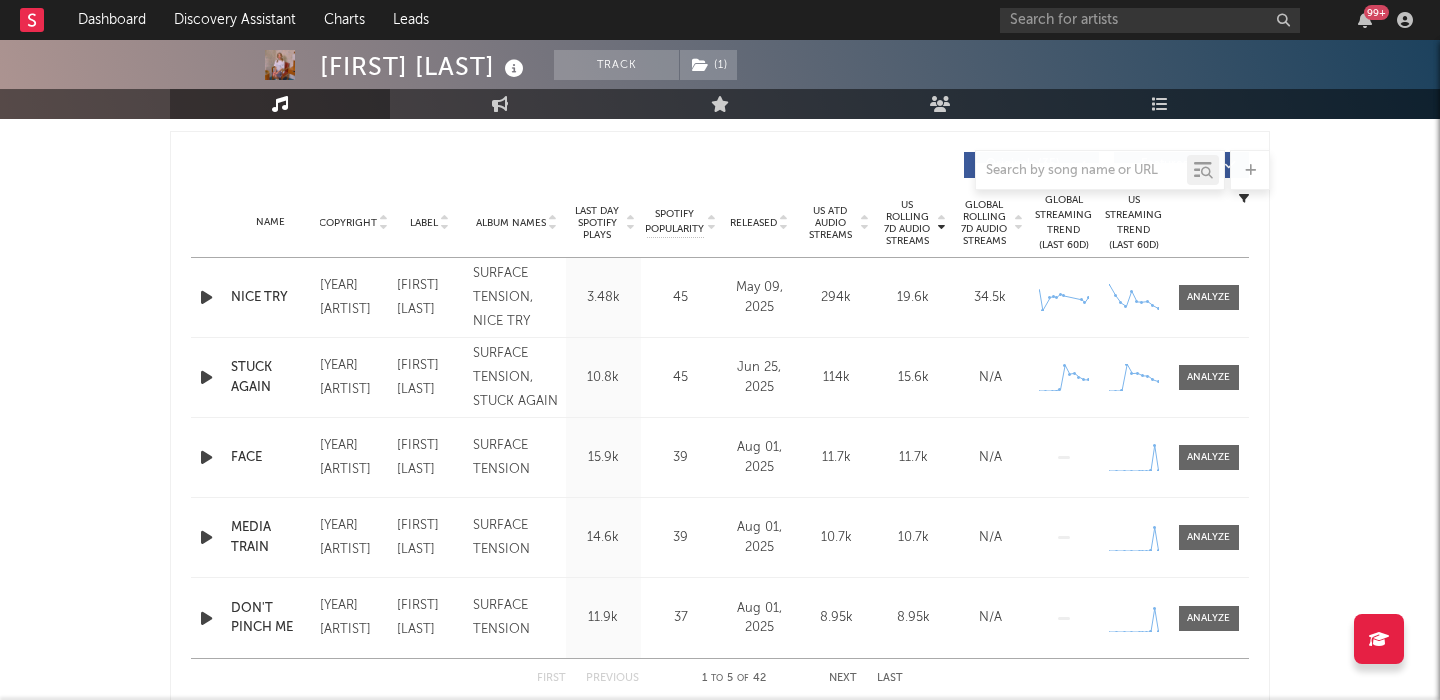 click on "US ATD Audio Streams" at bounding box center (830, 223) 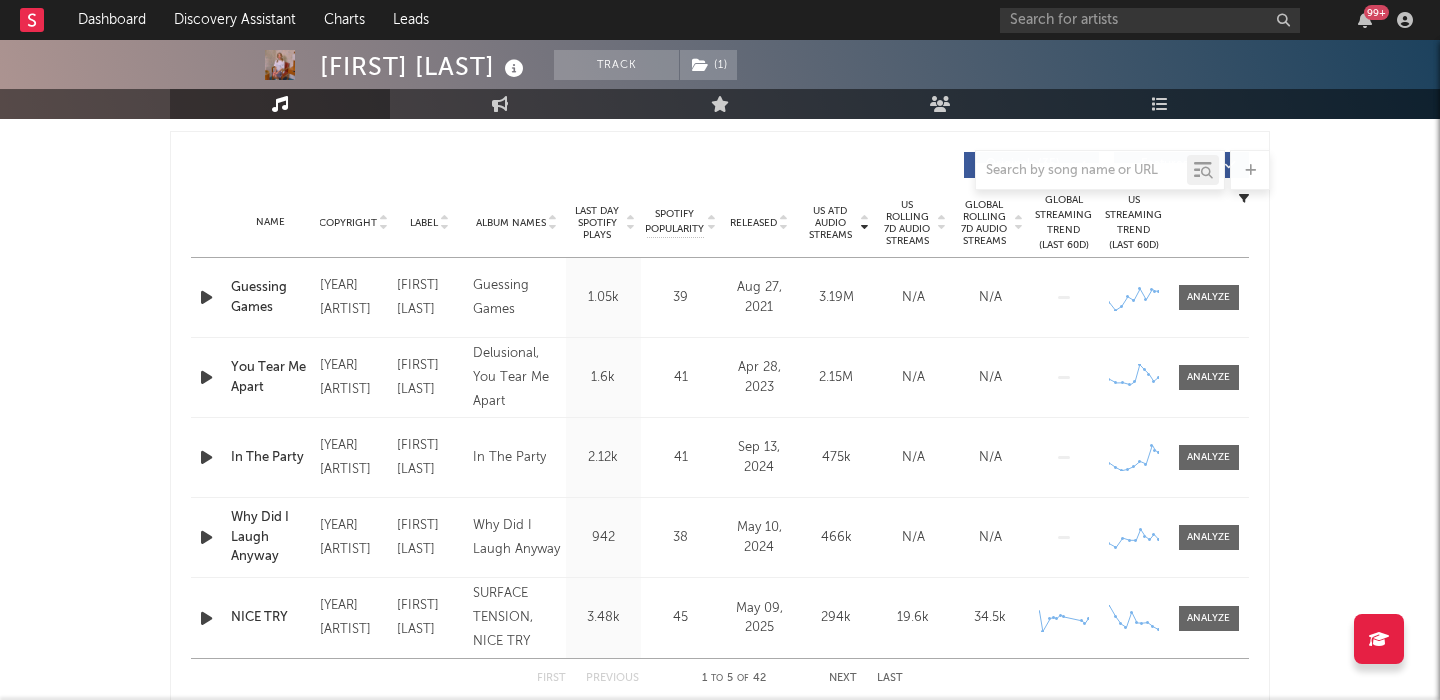 click on "Released" at bounding box center (753, 223) 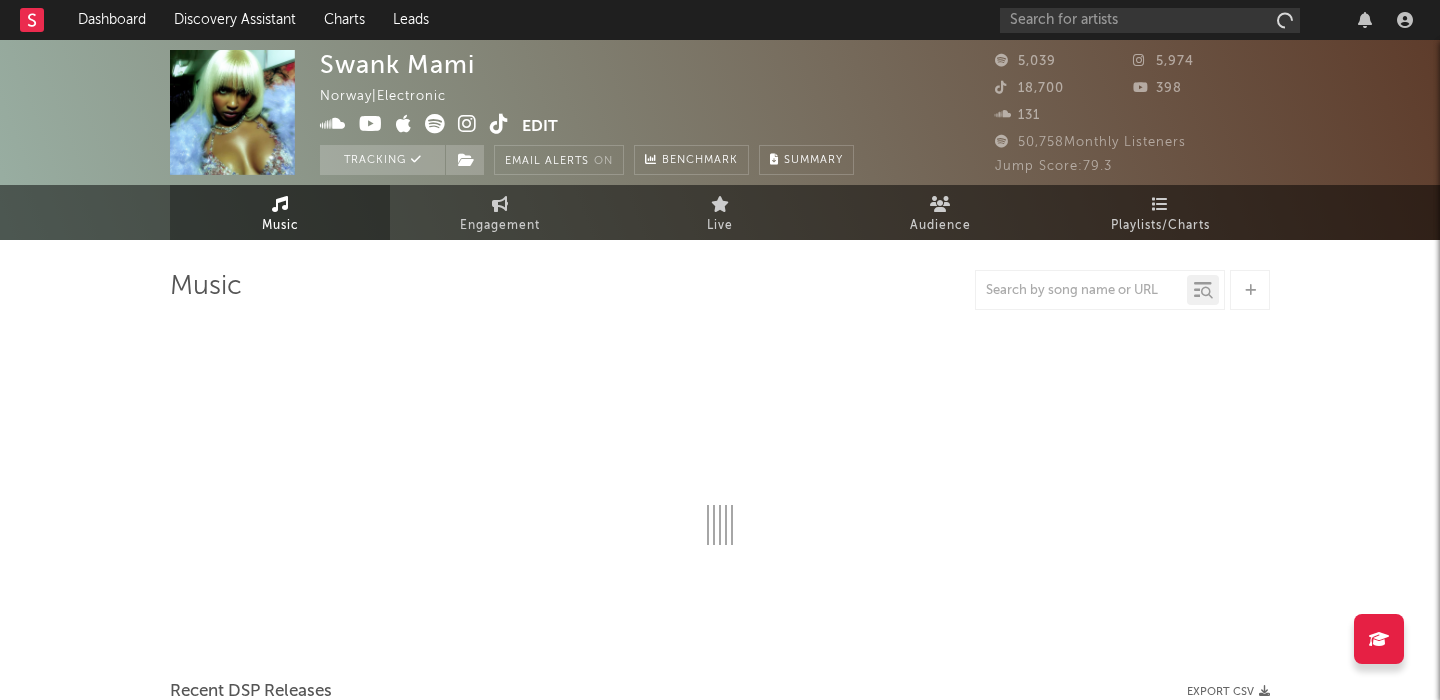 select on "6m" 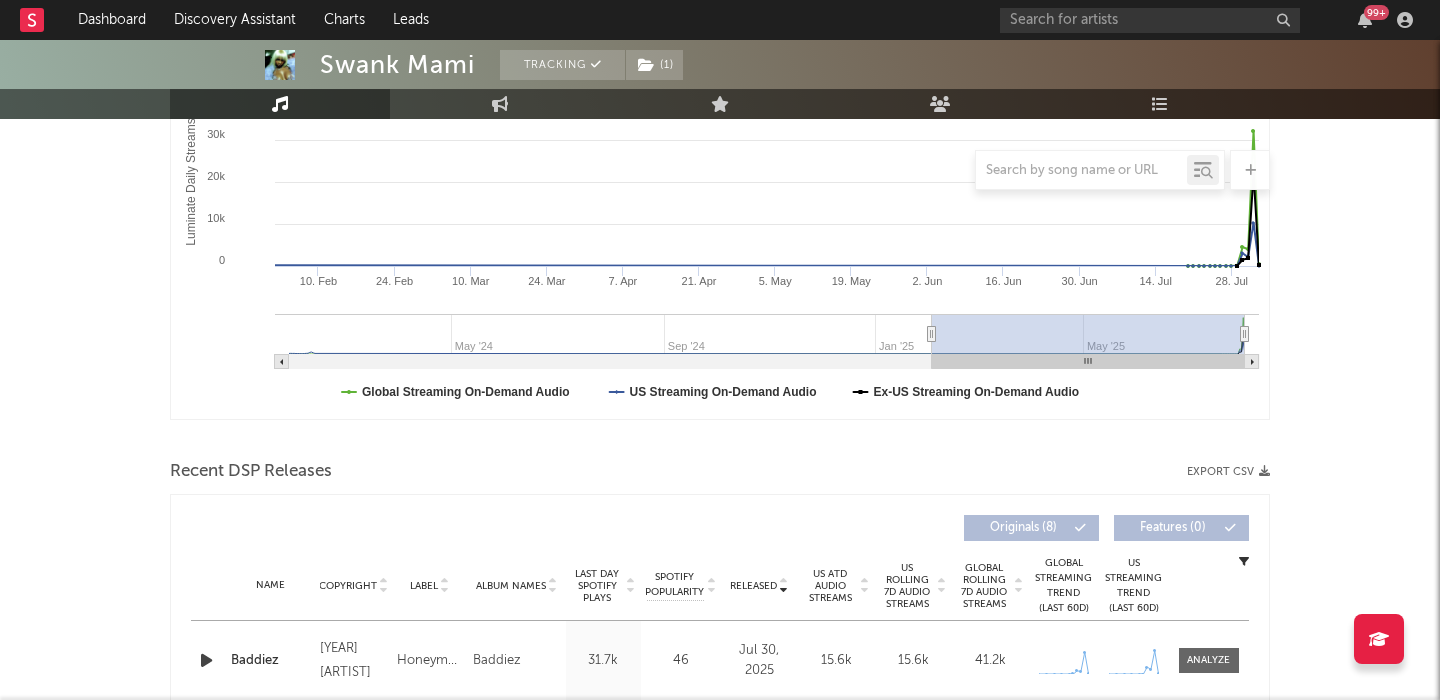scroll, scrollTop: 538, scrollLeft: 0, axis: vertical 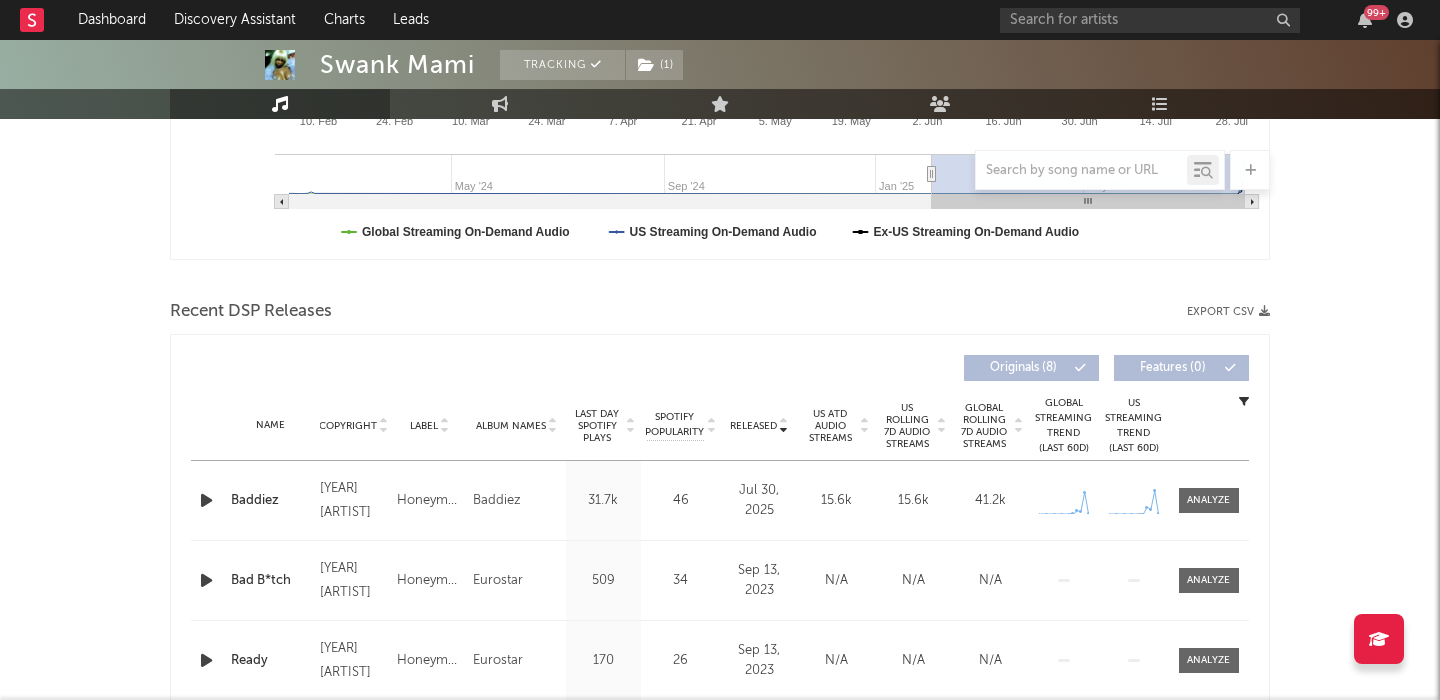 click at bounding box center [206, 500] 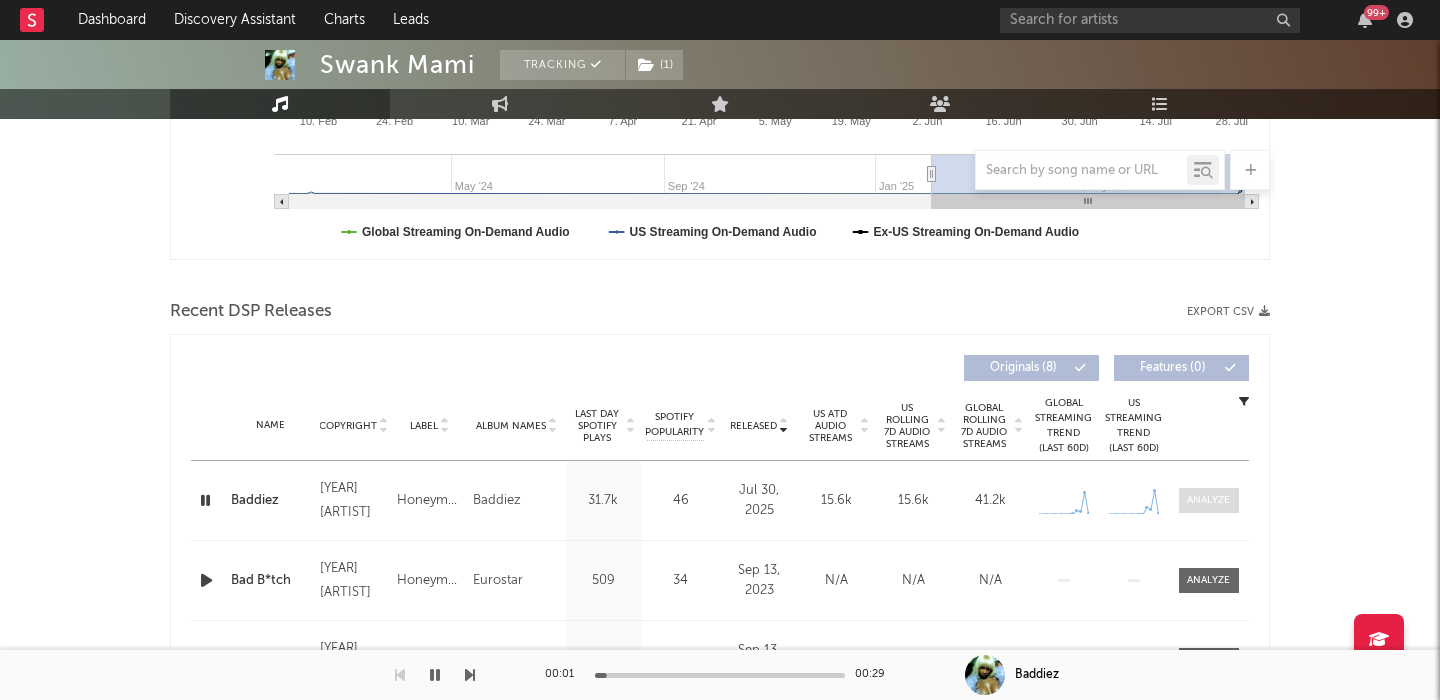 click at bounding box center [1208, 500] 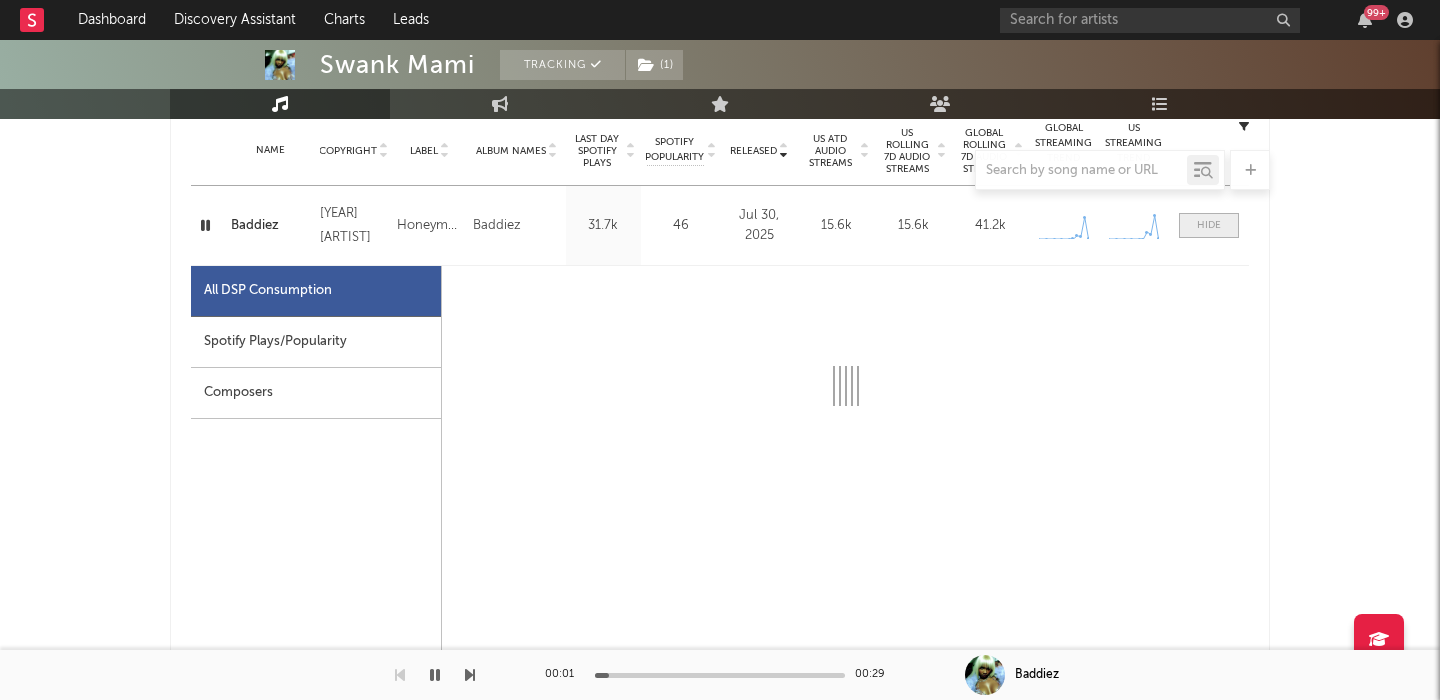 scroll, scrollTop: 912, scrollLeft: 0, axis: vertical 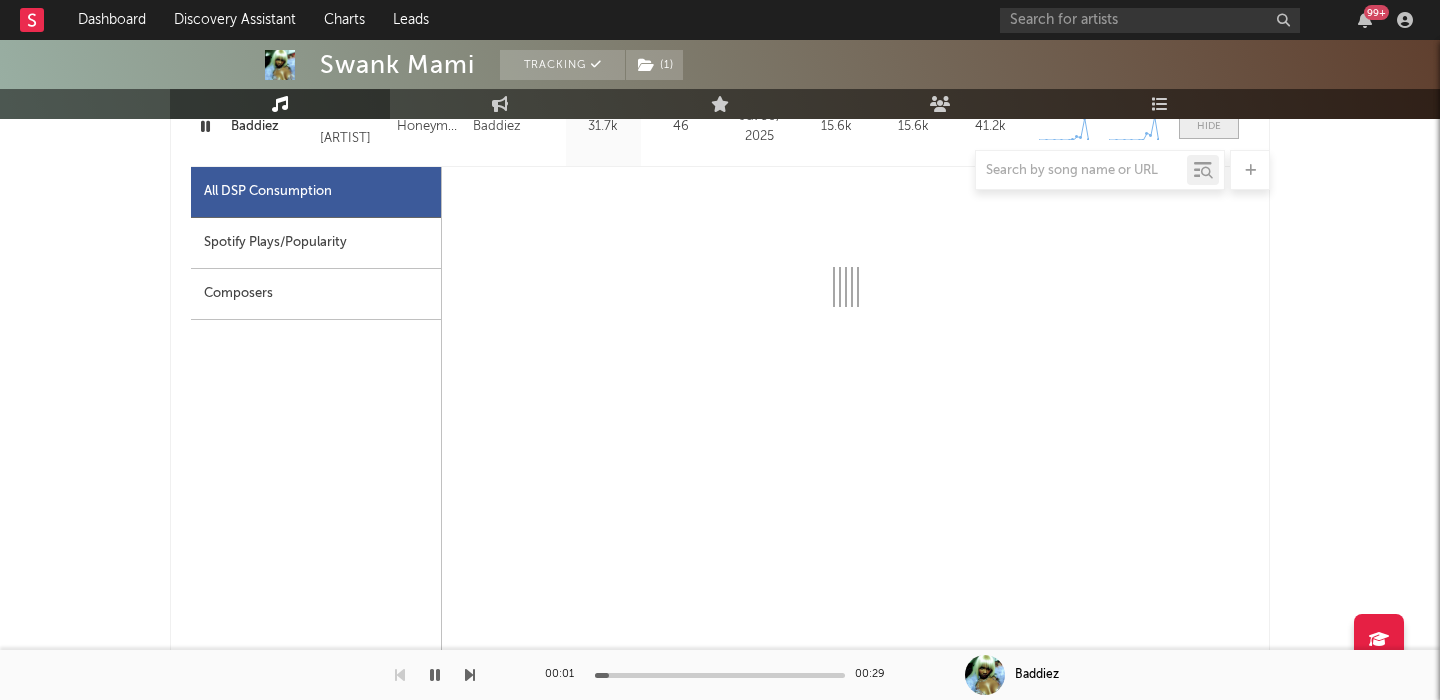 select on "1w" 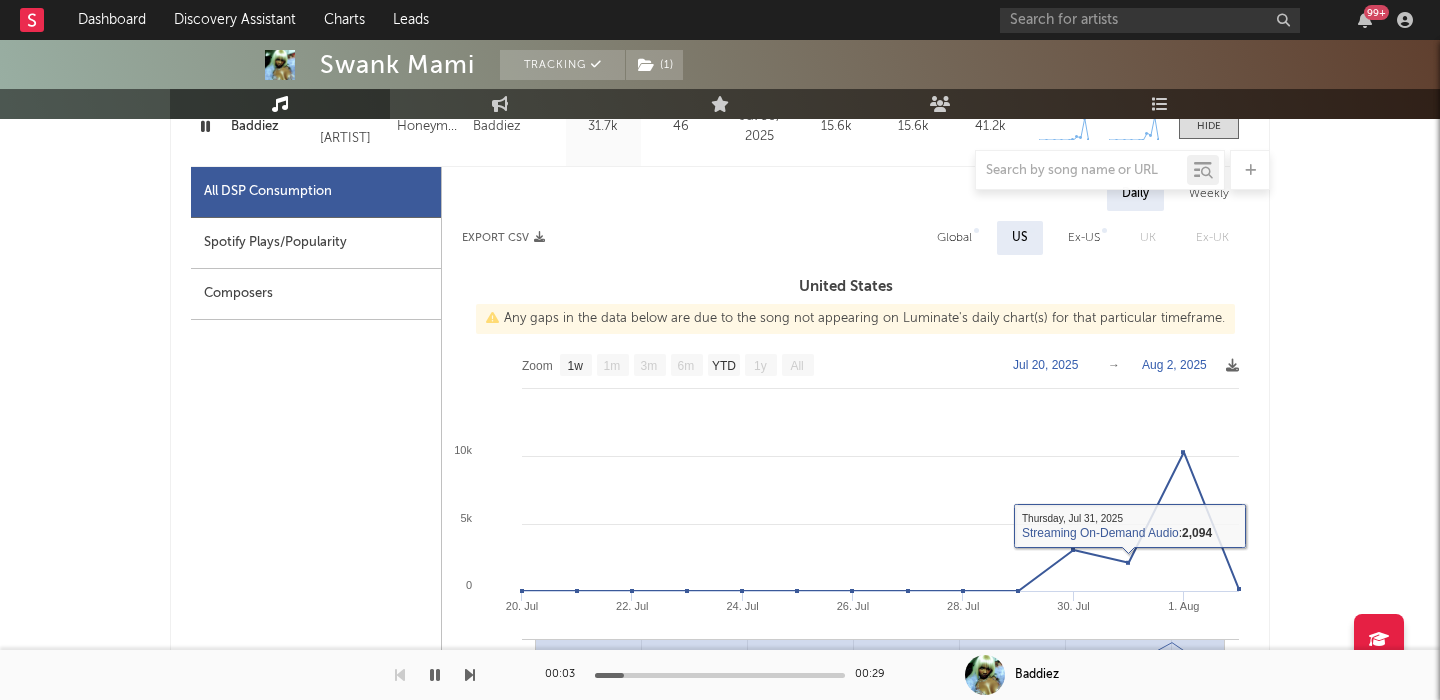 click on "Global" at bounding box center (954, 238) 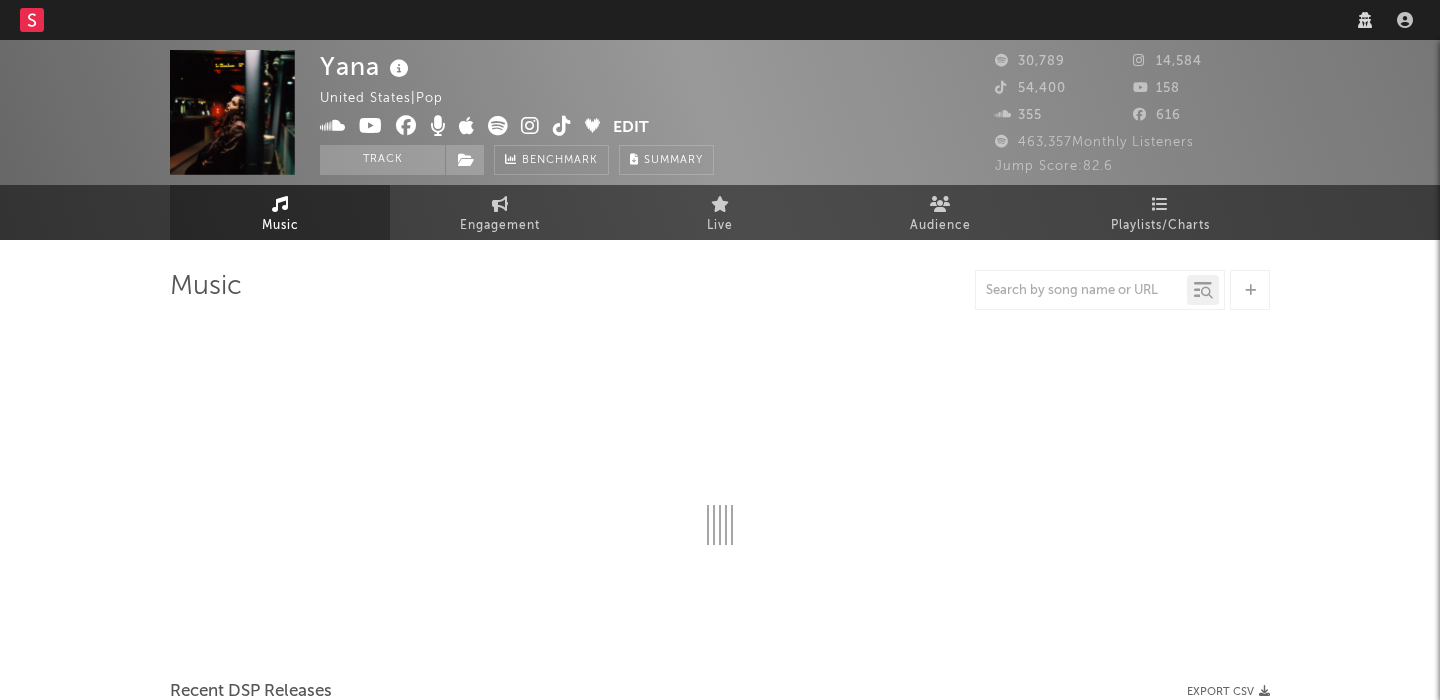 scroll, scrollTop: 0, scrollLeft: 0, axis: both 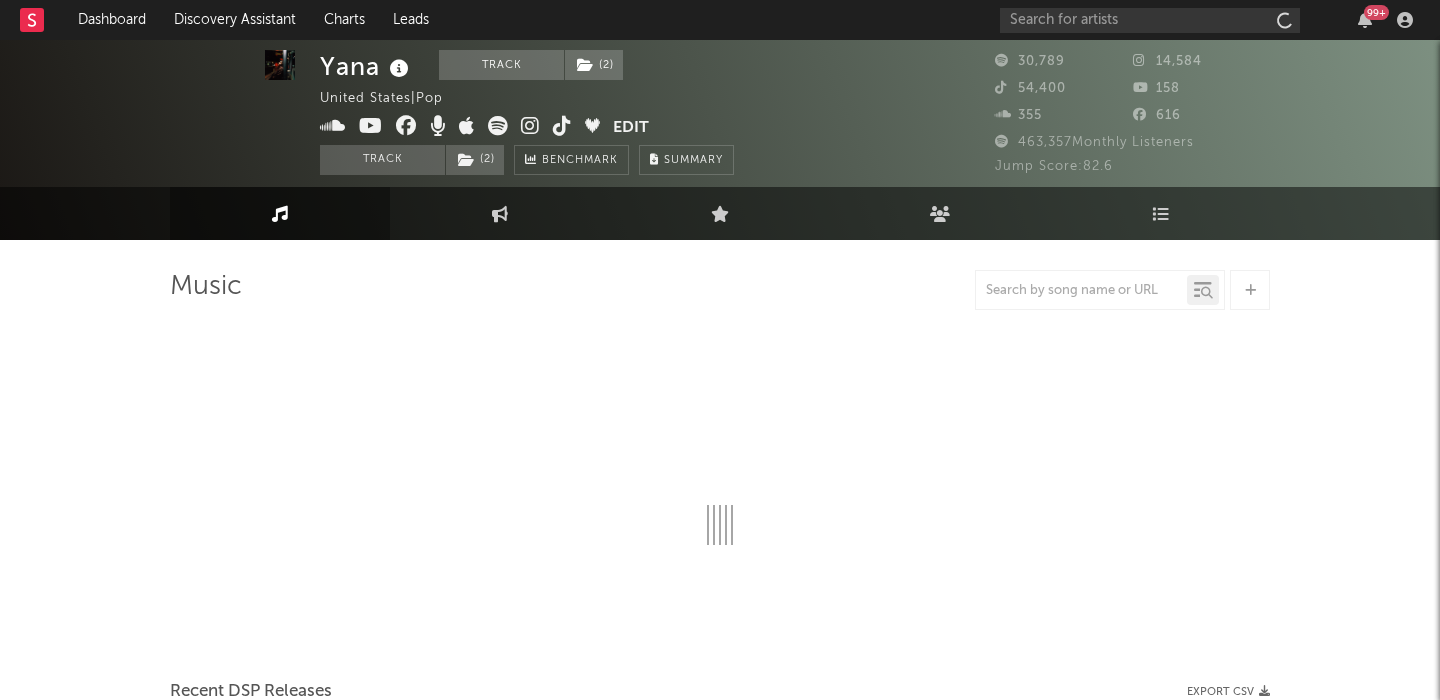 select on "6m" 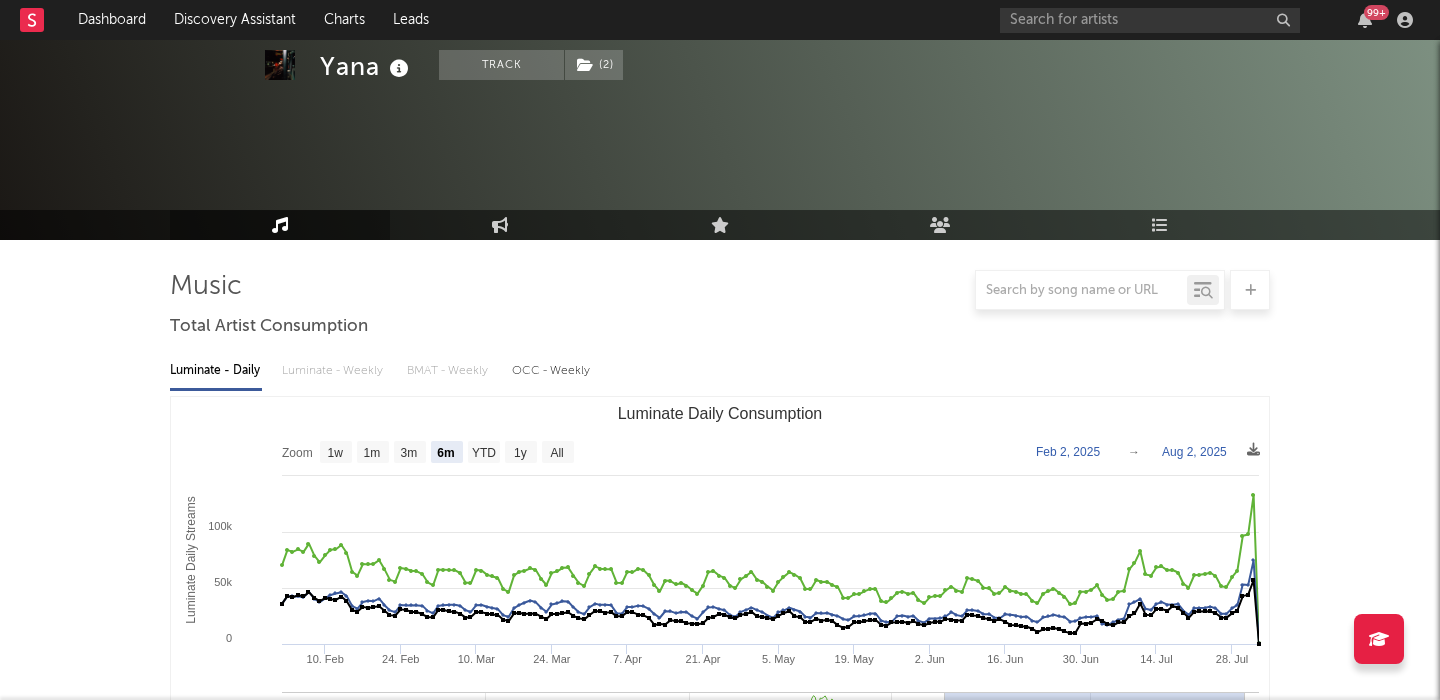 scroll, scrollTop: 679, scrollLeft: 0, axis: vertical 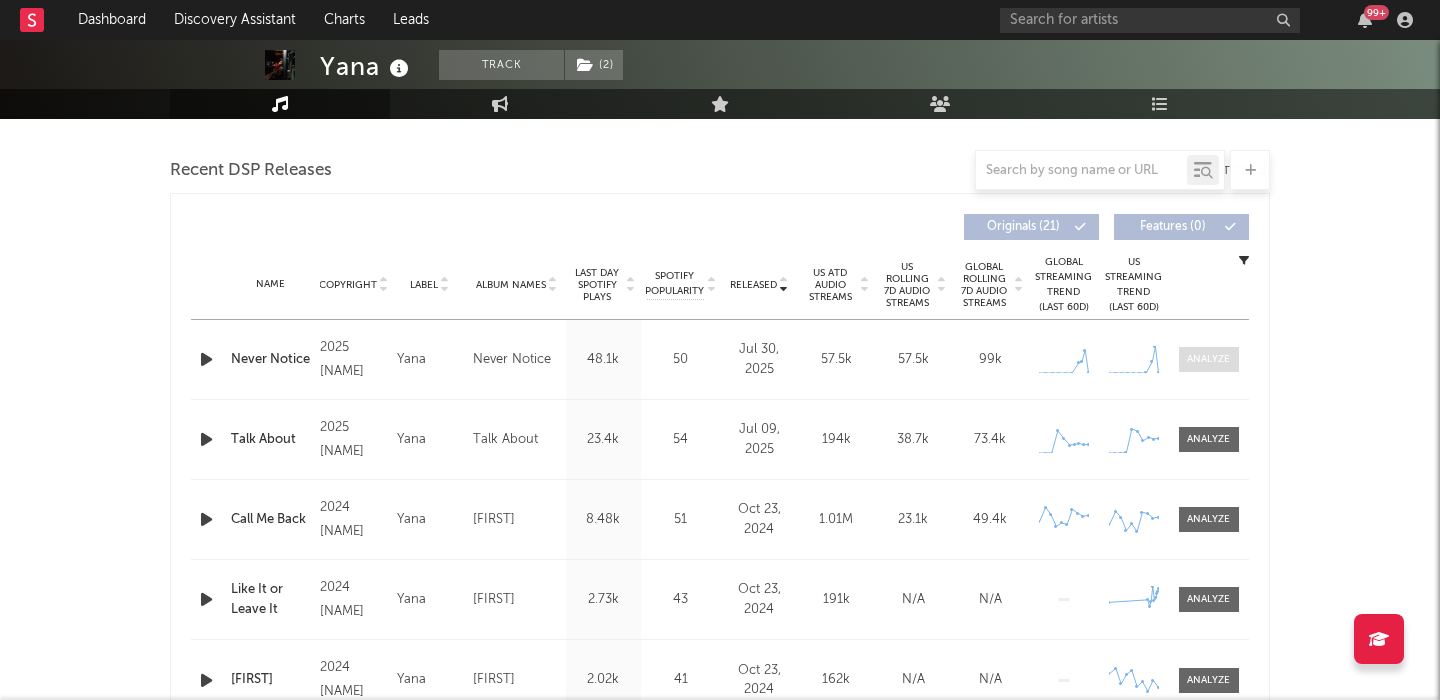 click at bounding box center (1209, 359) 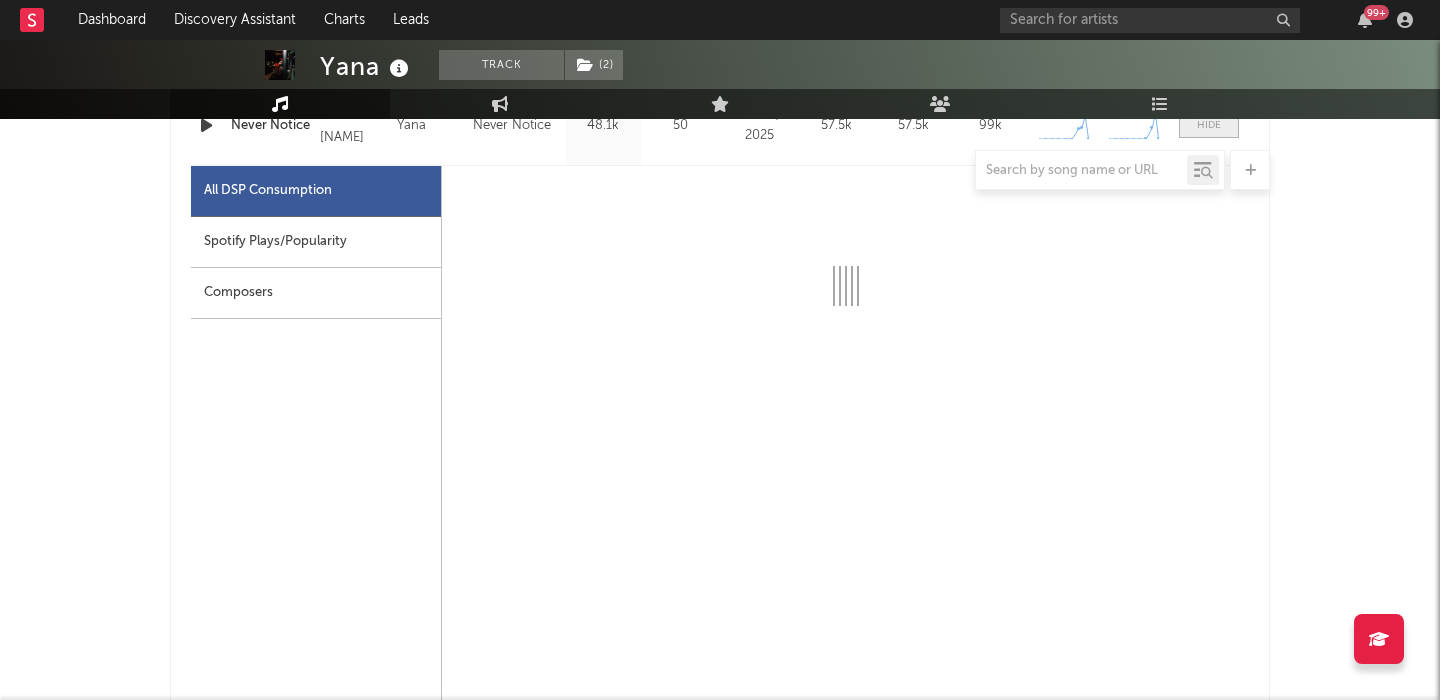 scroll, scrollTop: 914, scrollLeft: 0, axis: vertical 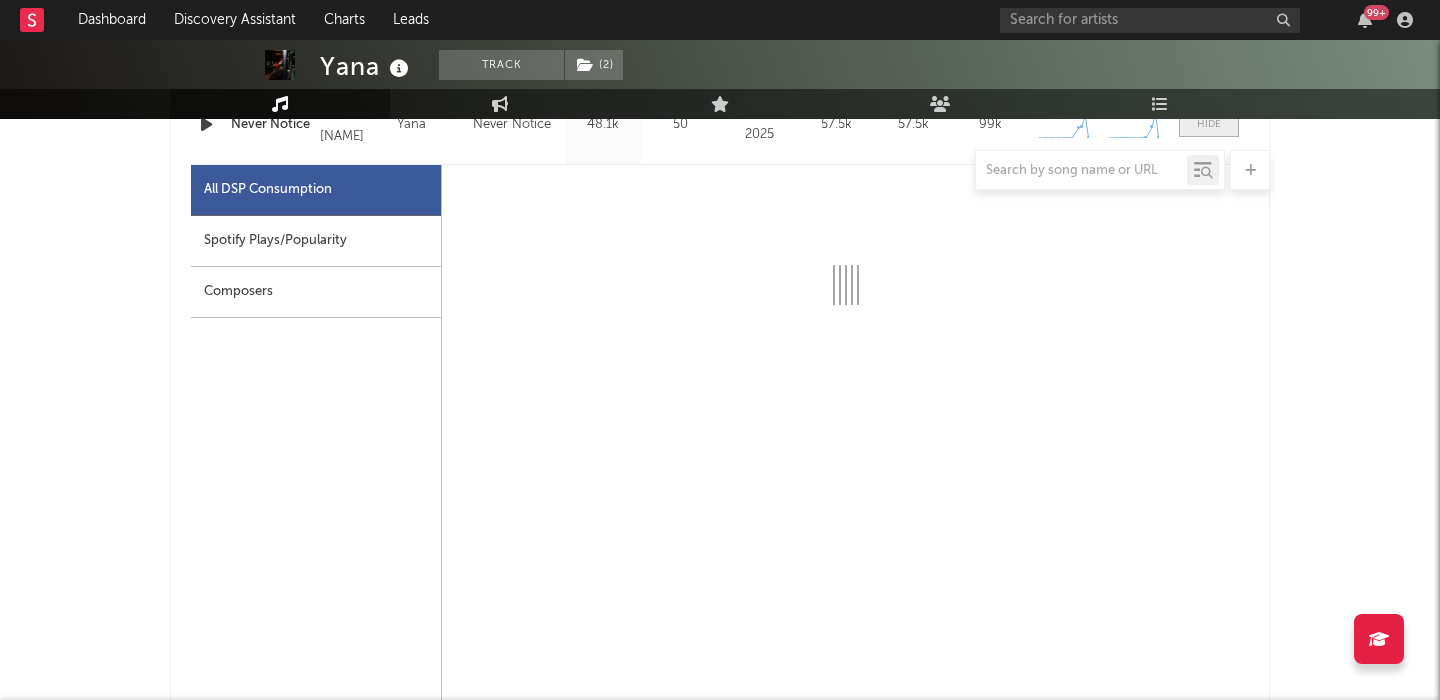 select on "1w" 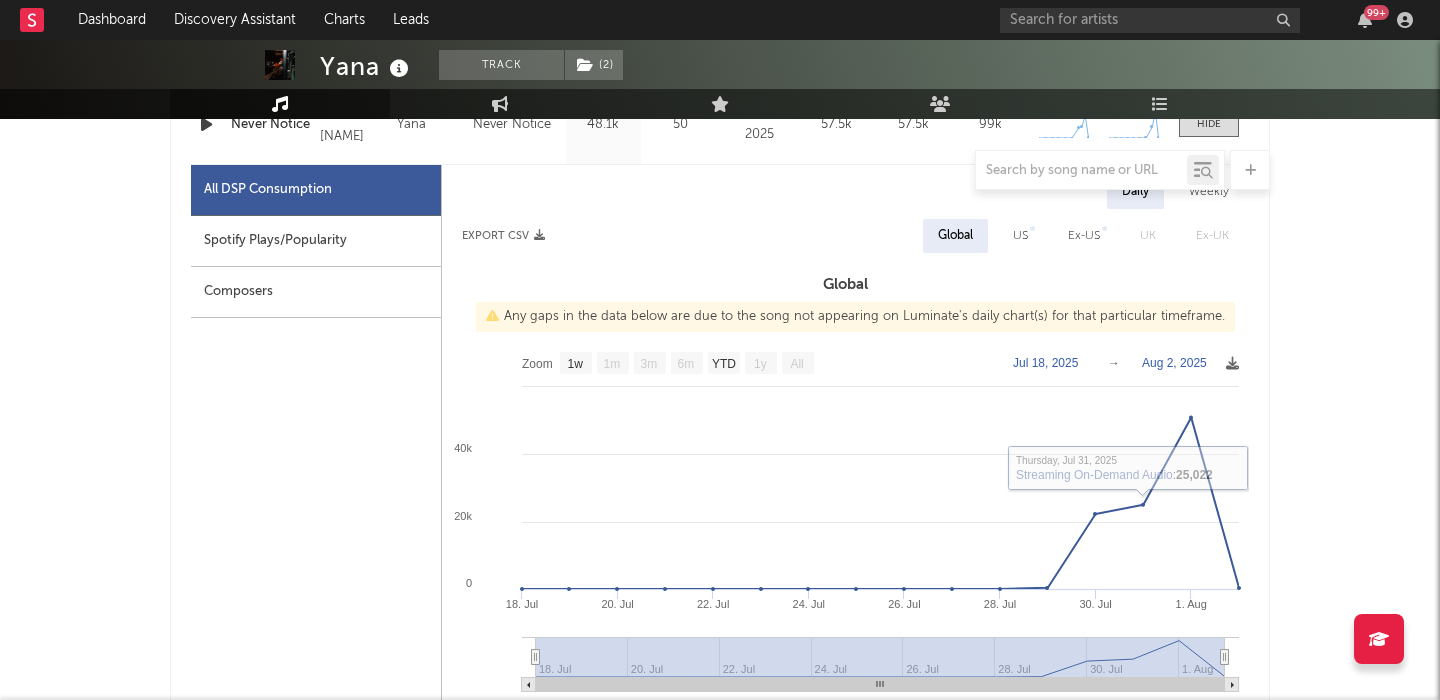 click on "US" at bounding box center [1020, 236] 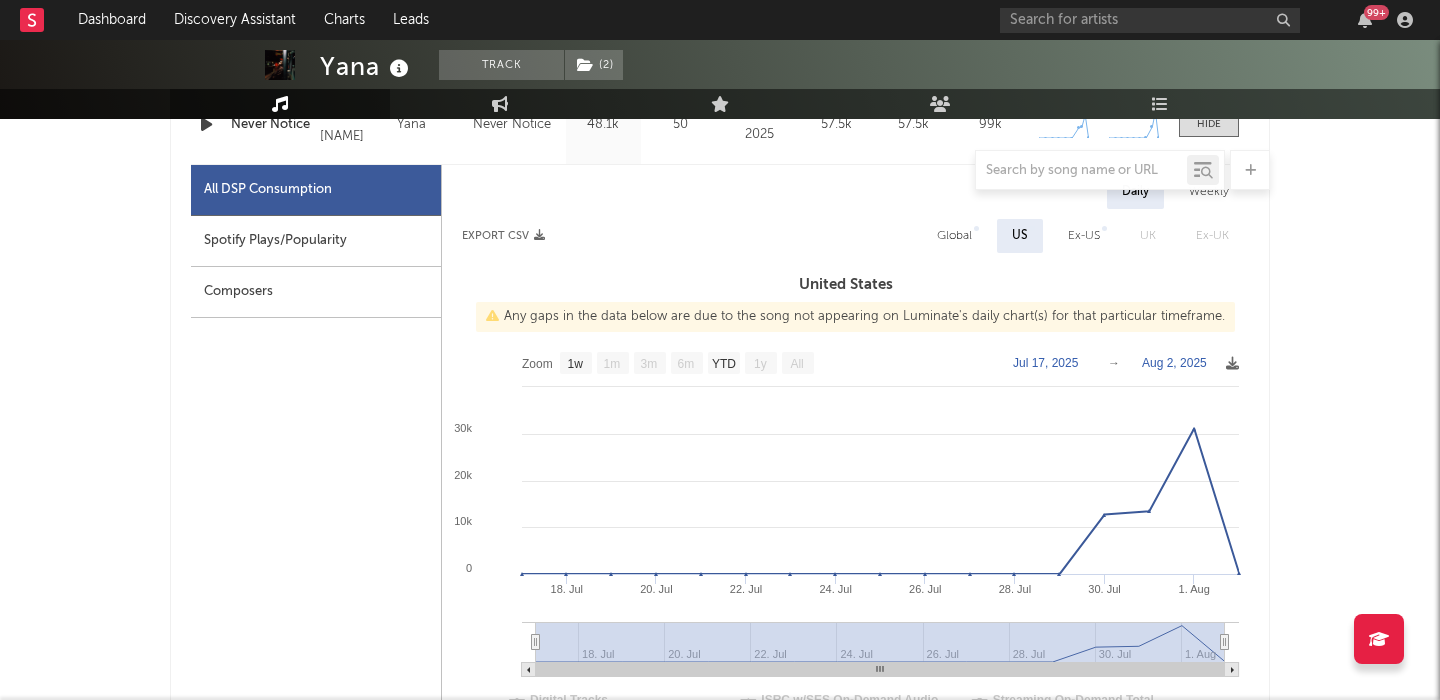 click on "Spotify Plays/Popularity" at bounding box center [316, 241] 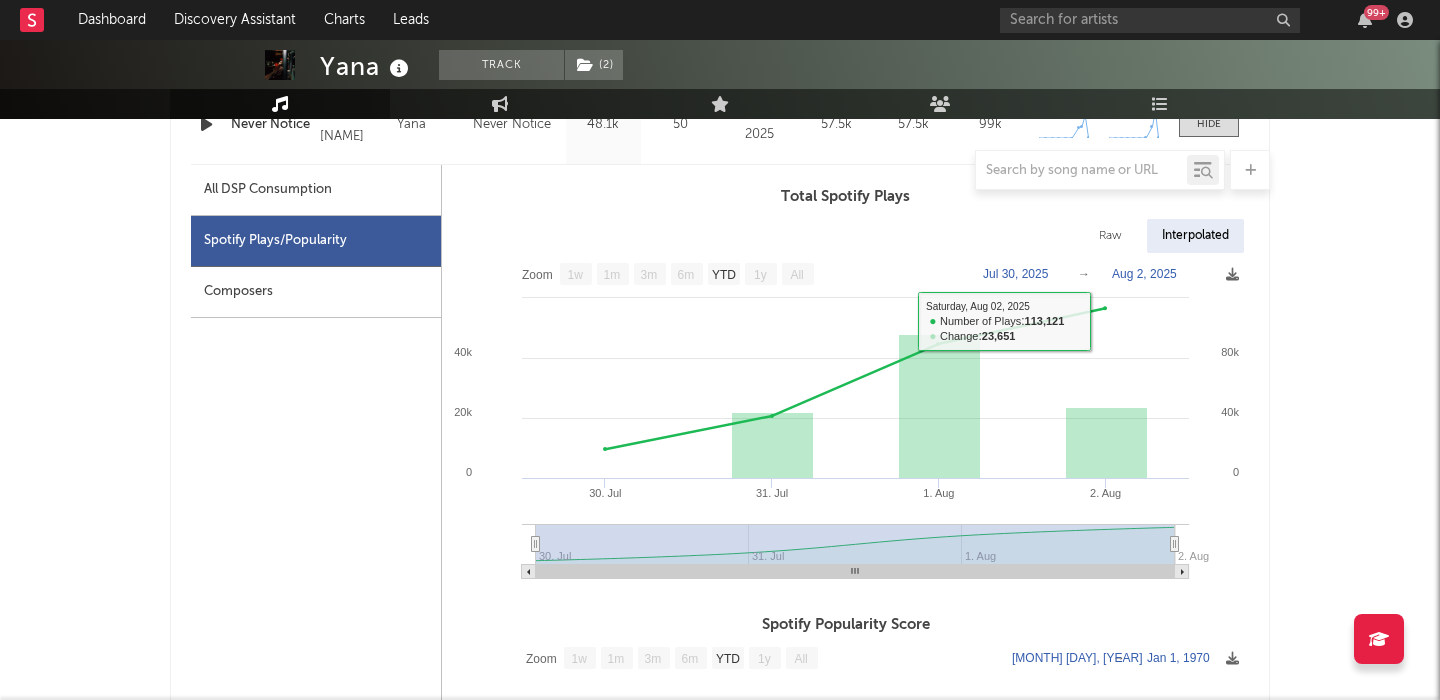 click on "Raw" at bounding box center (1110, 236) 